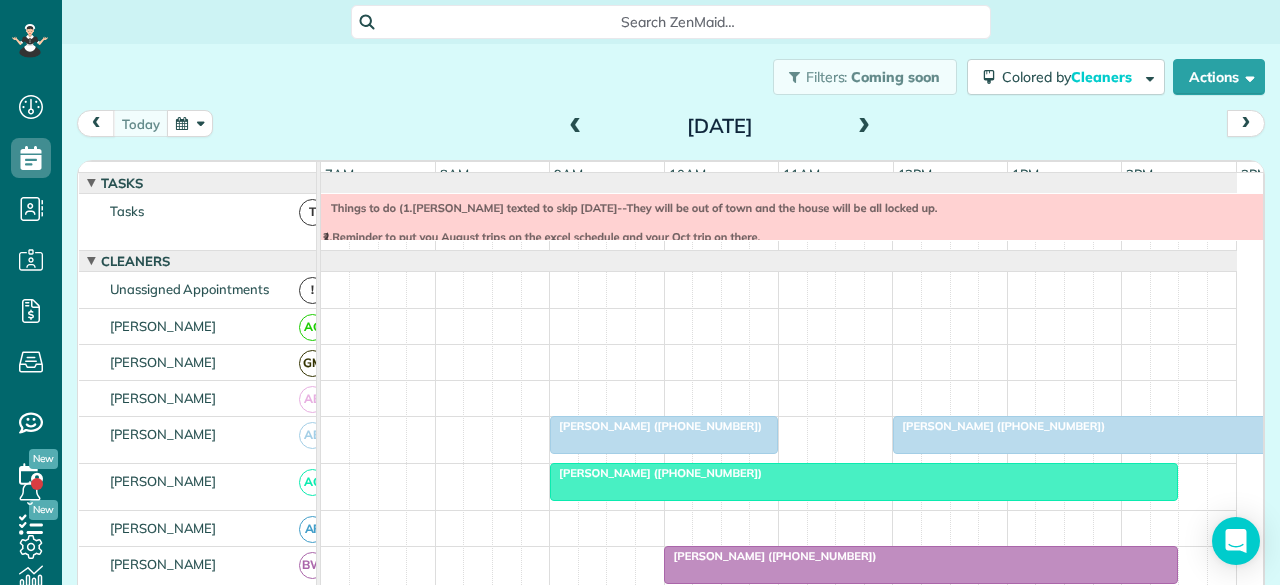 scroll, scrollTop: 0, scrollLeft: 0, axis: both 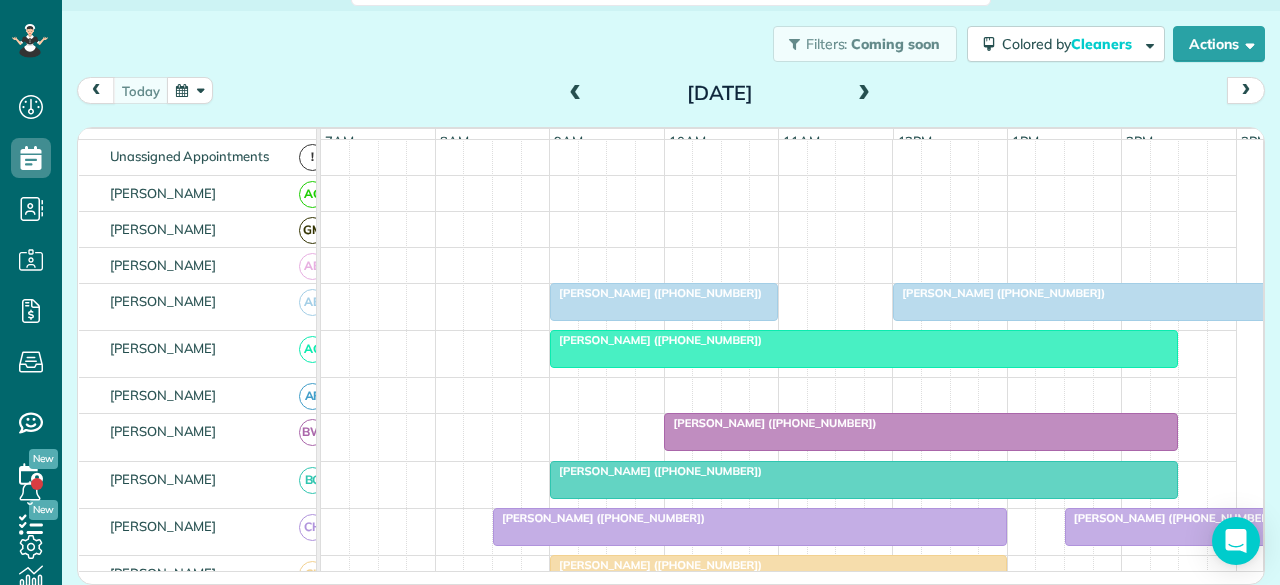 click at bounding box center (864, 94) 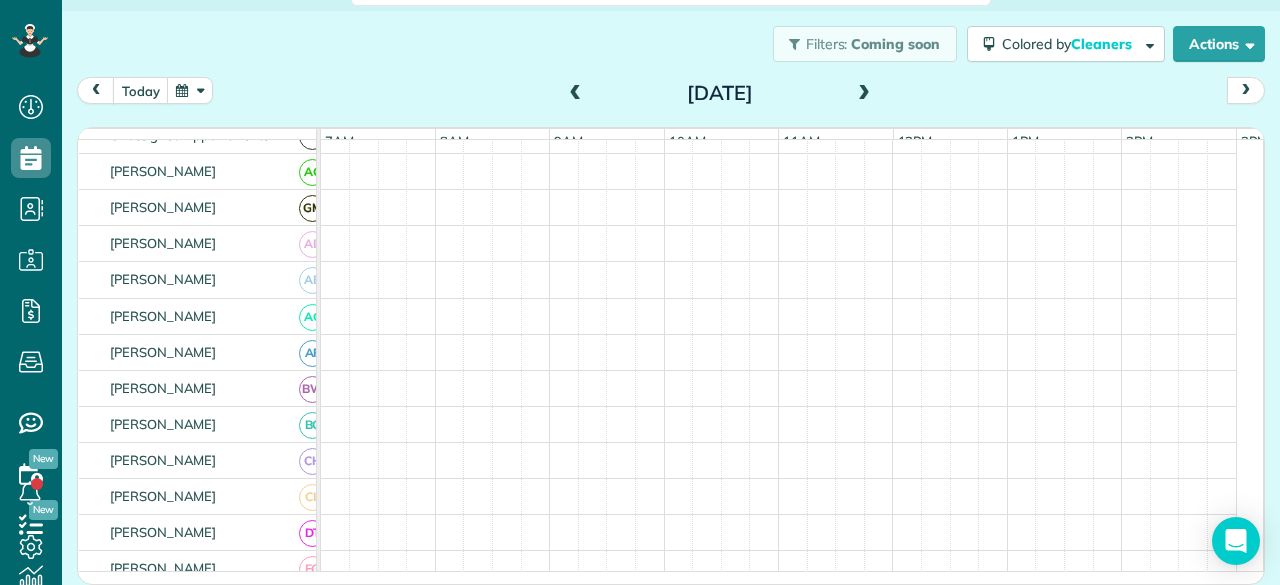 scroll, scrollTop: 78, scrollLeft: 0, axis: vertical 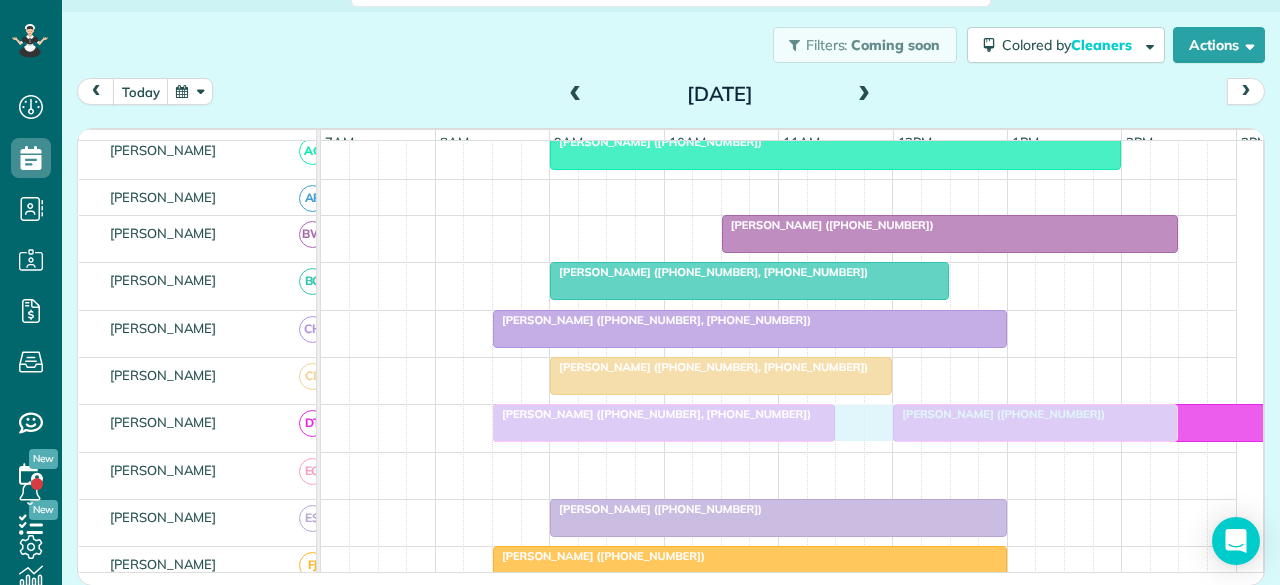 drag, startPoint x: 538, startPoint y: 477, endPoint x: 540, endPoint y: 437, distance: 40.04997 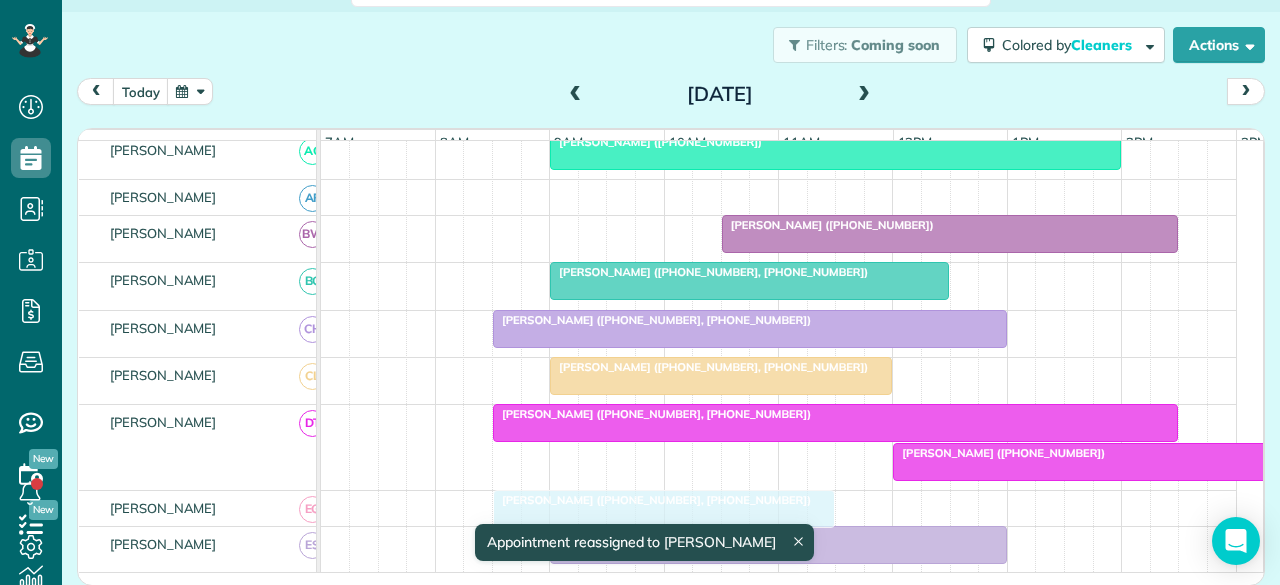 drag, startPoint x: 550, startPoint y: 470, endPoint x: 550, endPoint y: 499, distance: 29 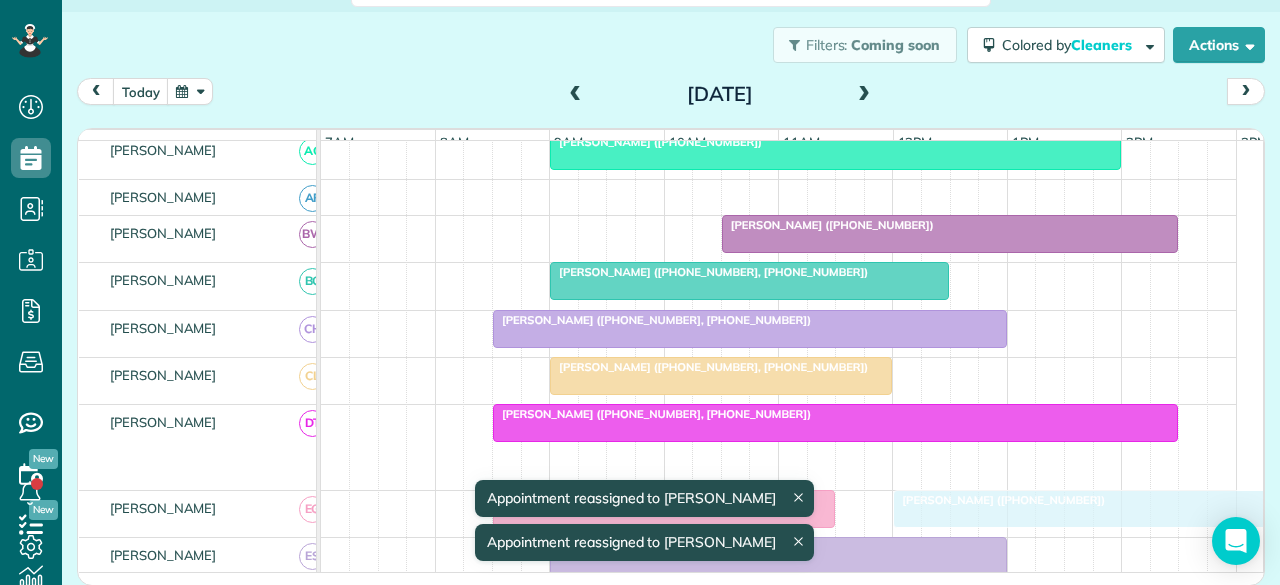 drag, startPoint x: 916, startPoint y: 463, endPoint x: 910, endPoint y: 503, distance: 40.4475 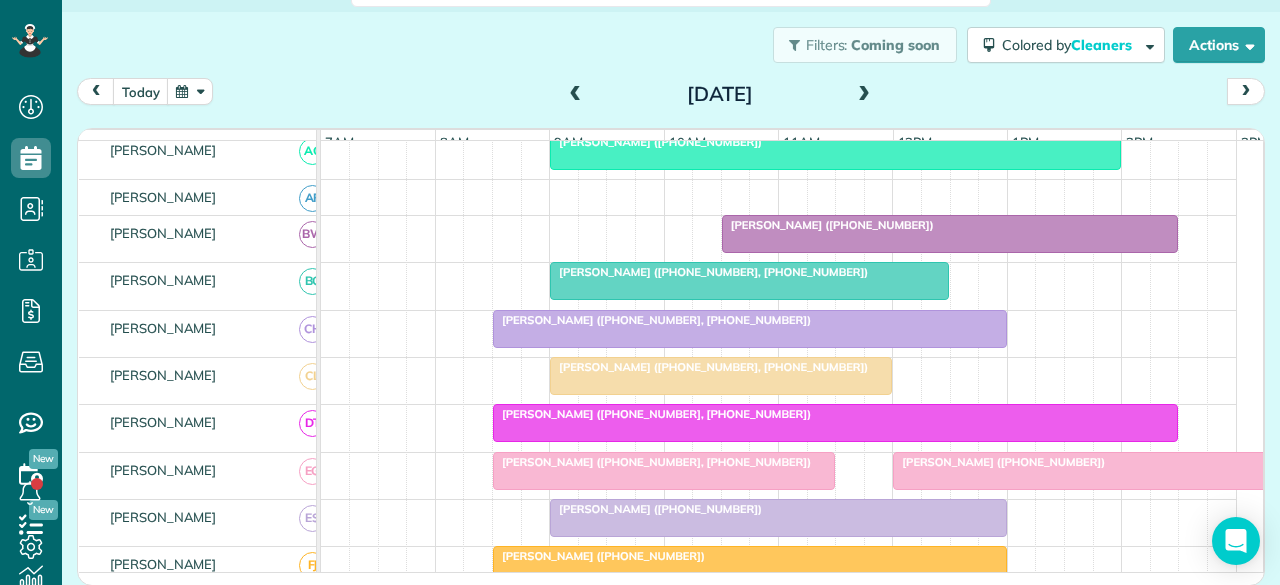 click on "[PERSON_NAME] ([PHONE_NUMBER], [PHONE_NUMBER])" at bounding box center (652, 414) 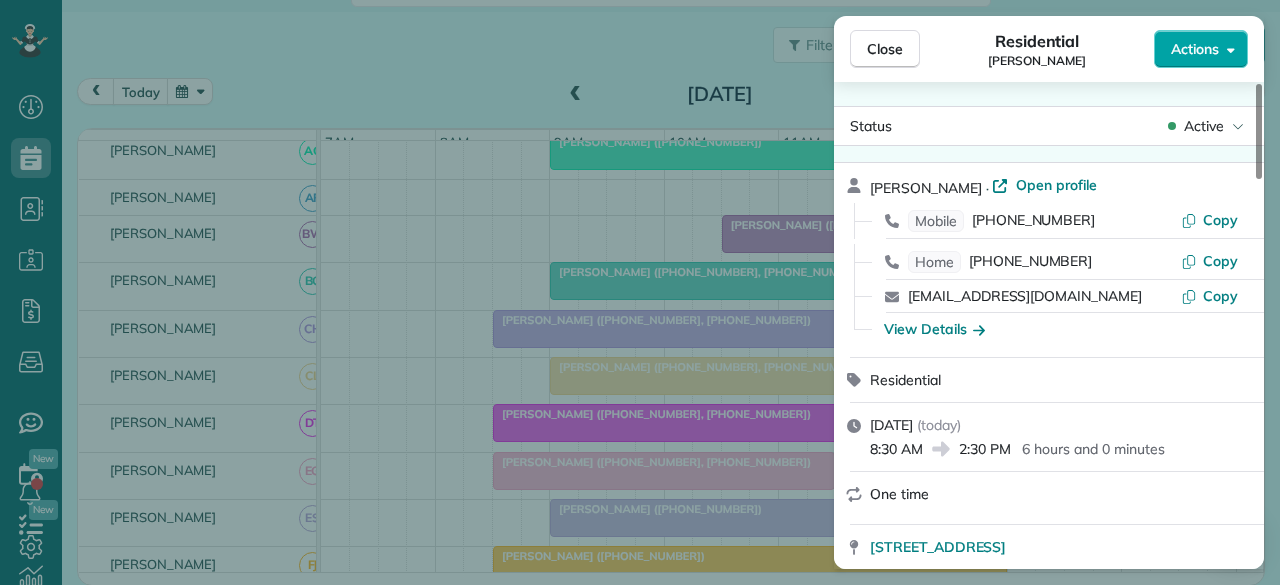 click on "Actions" at bounding box center (1201, 49) 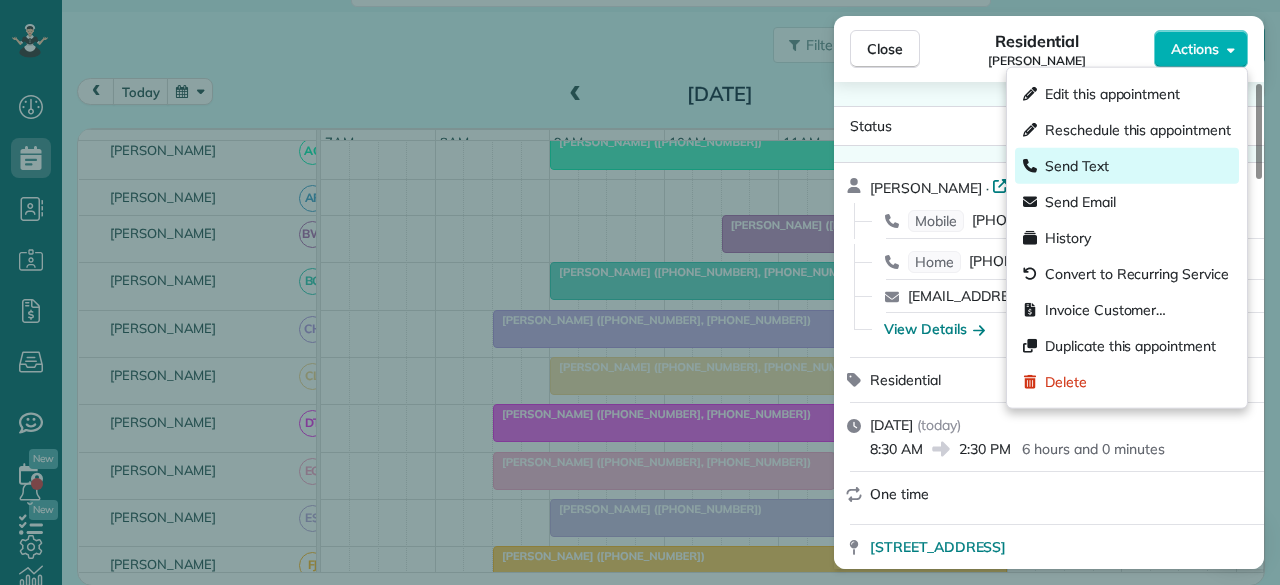 click on "Send Text" at bounding box center [1077, 166] 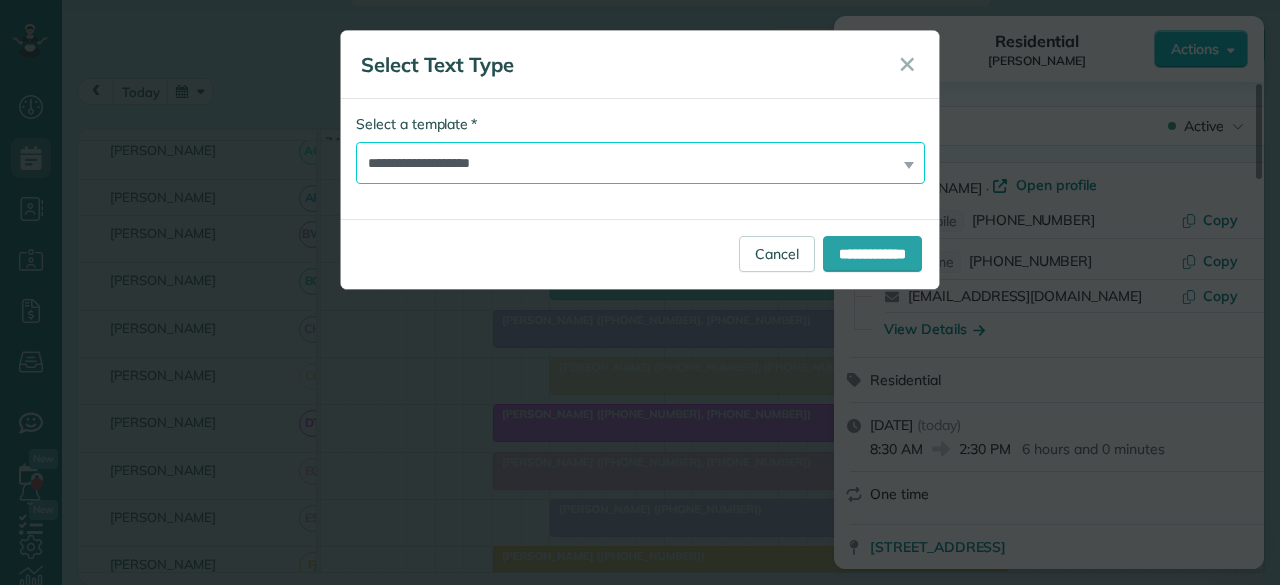 click on "**********" at bounding box center (640, 163) 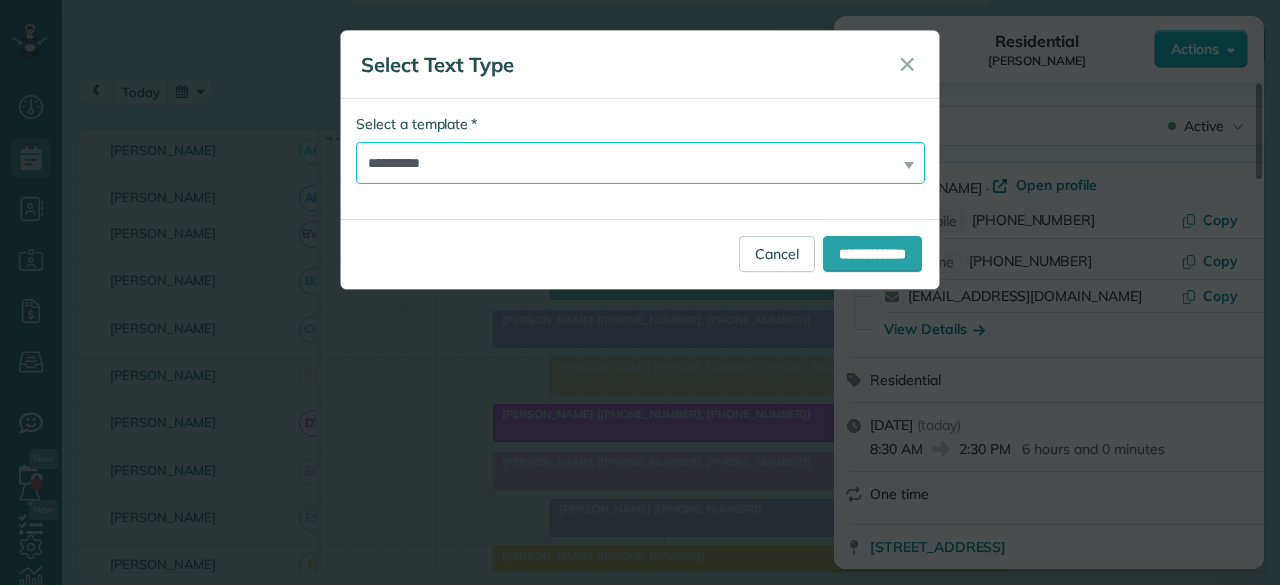 click on "**********" at bounding box center (640, 163) 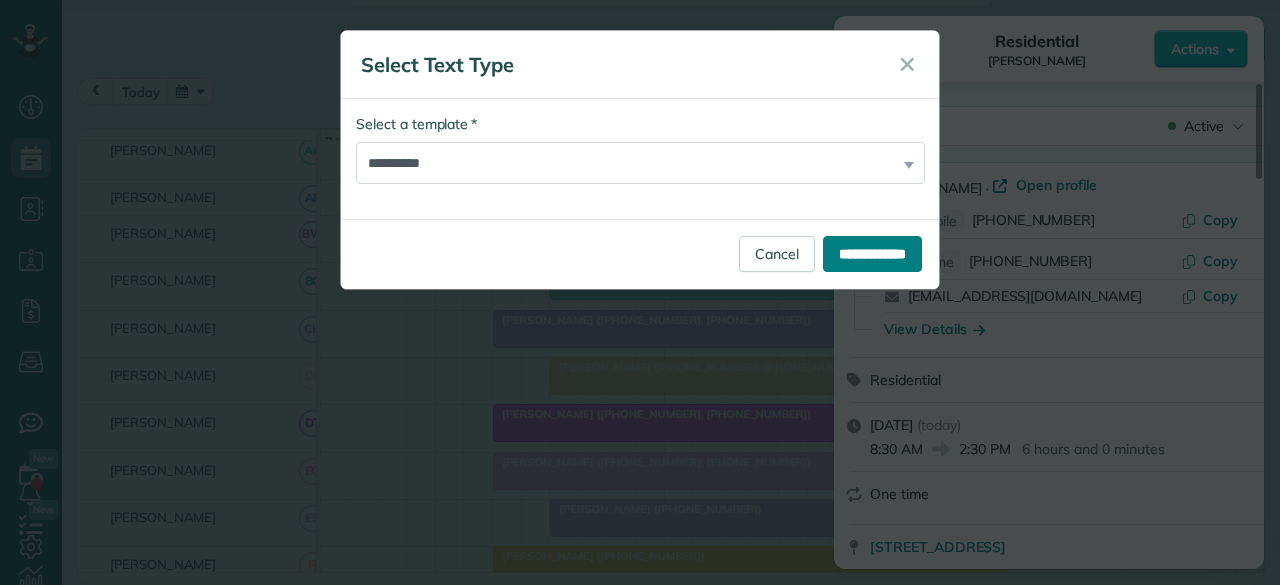 click on "**********" at bounding box center (872, 254) 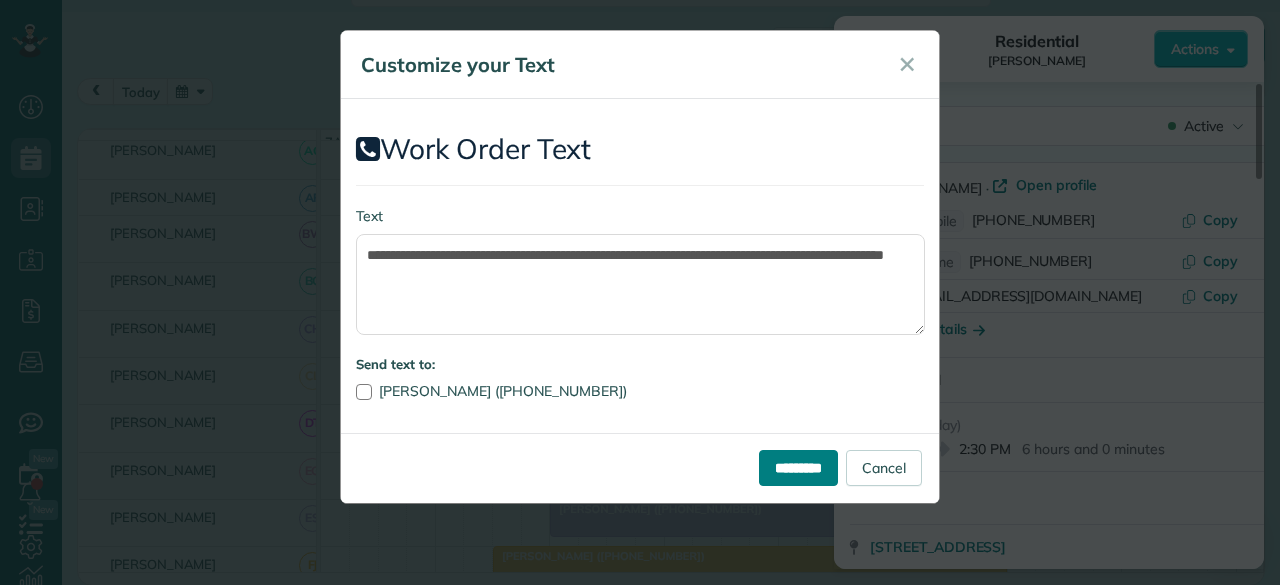 click on "*********" at bounding box center (798, 468) 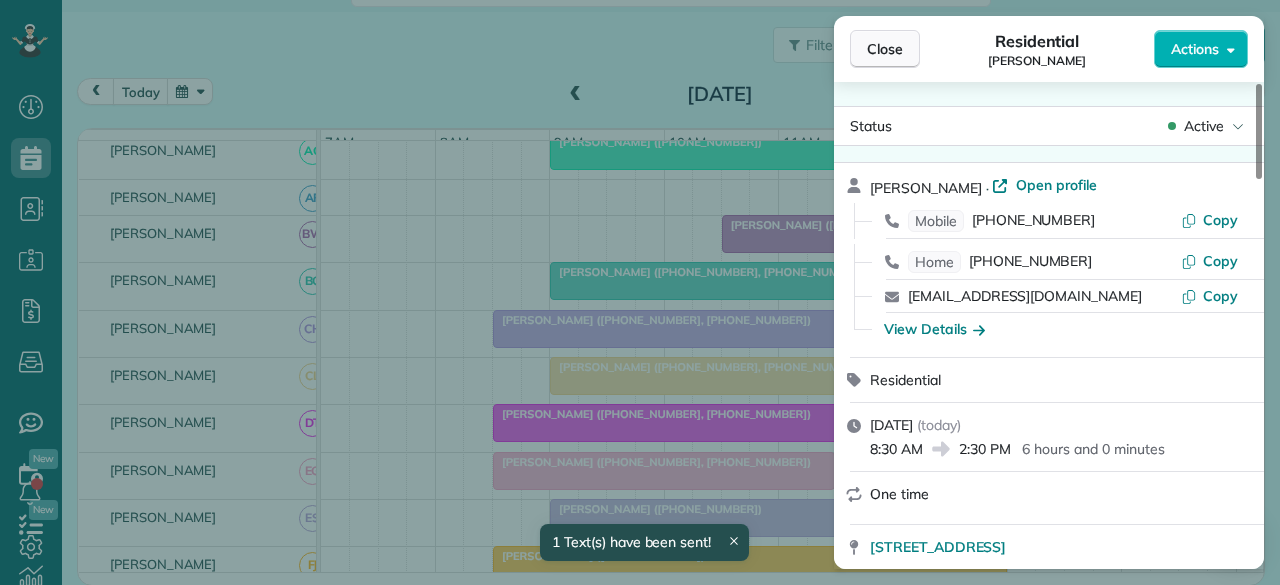 click on "Close" at bounding box center (885, 49) 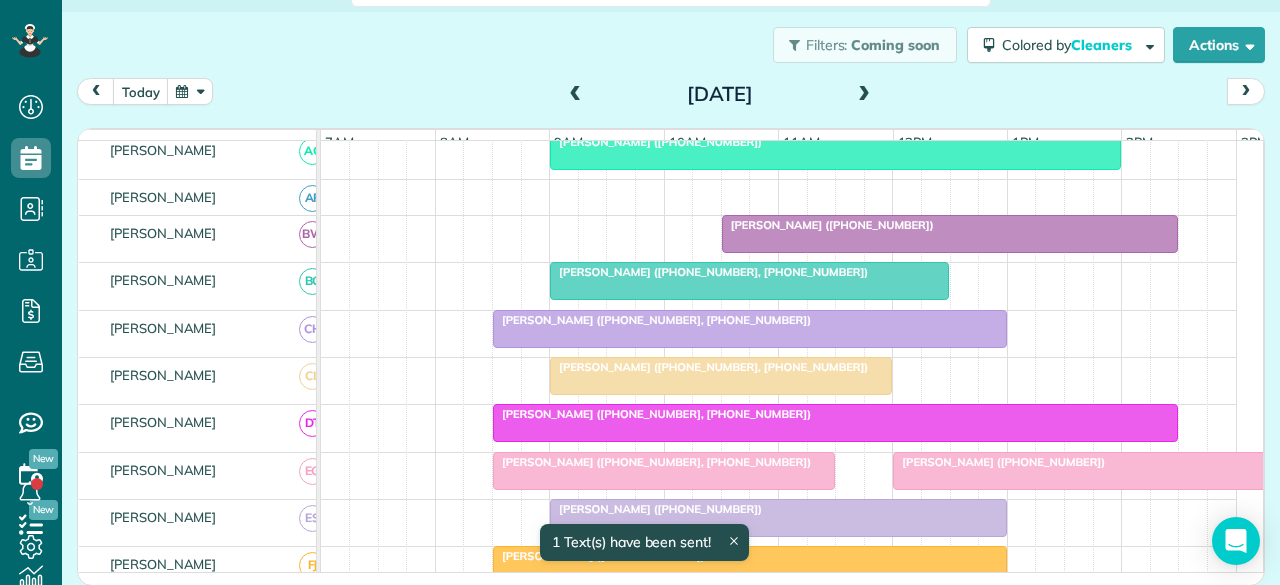 click at bounding box center (664, 471) 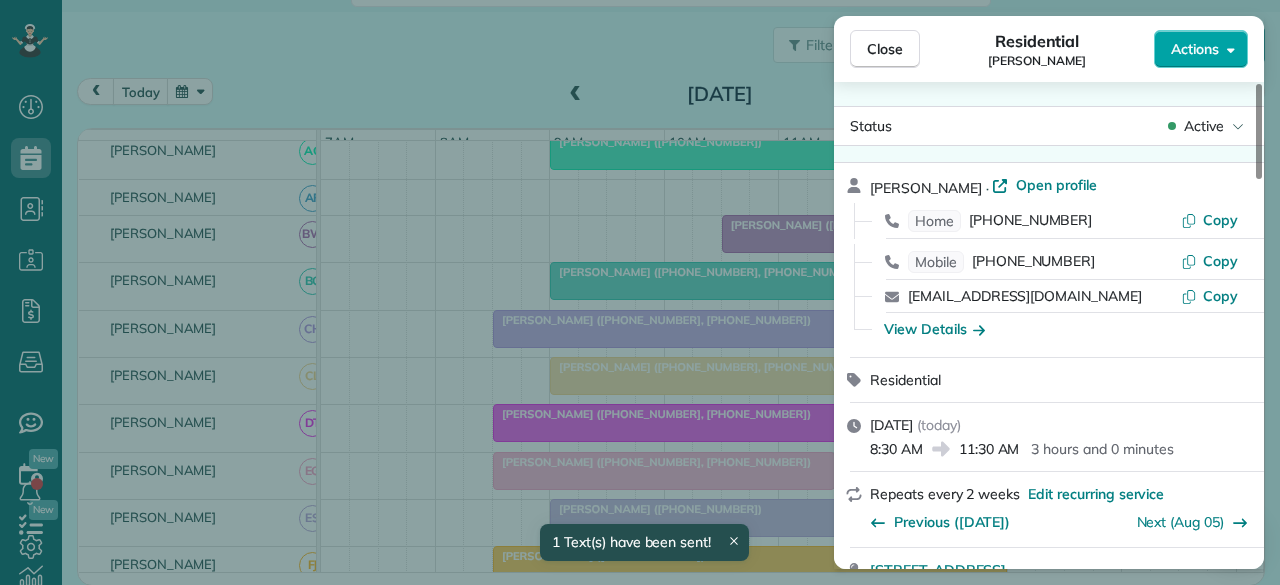 click on "Actions" at bounding box center [1201, 49] 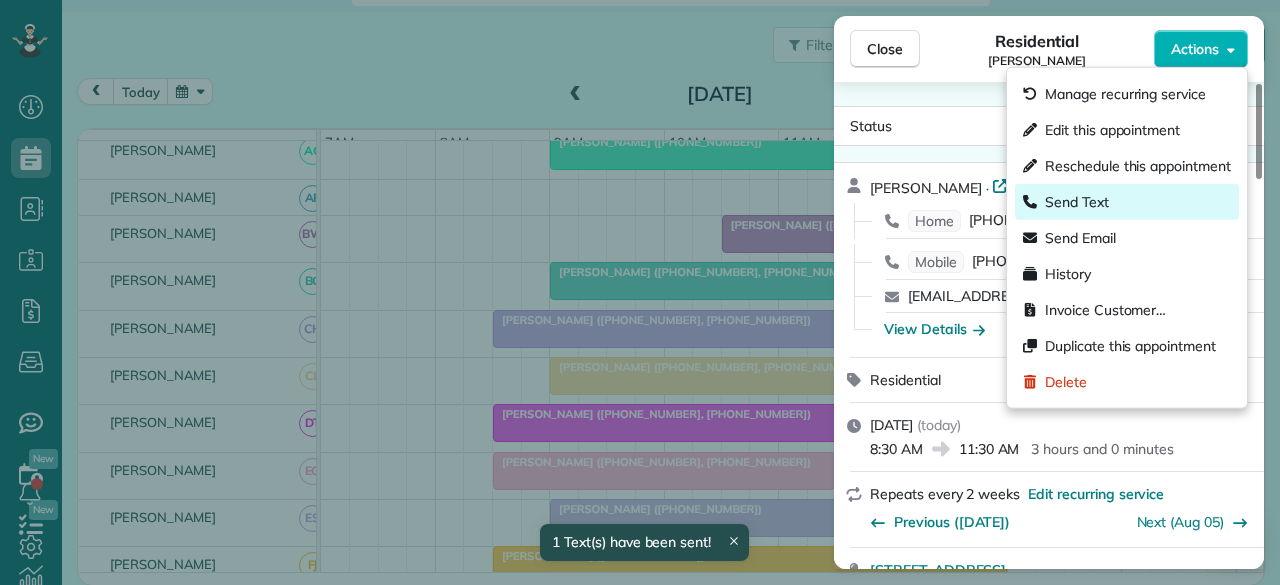 click on "Send Text" at bounding box center (1127, 202) 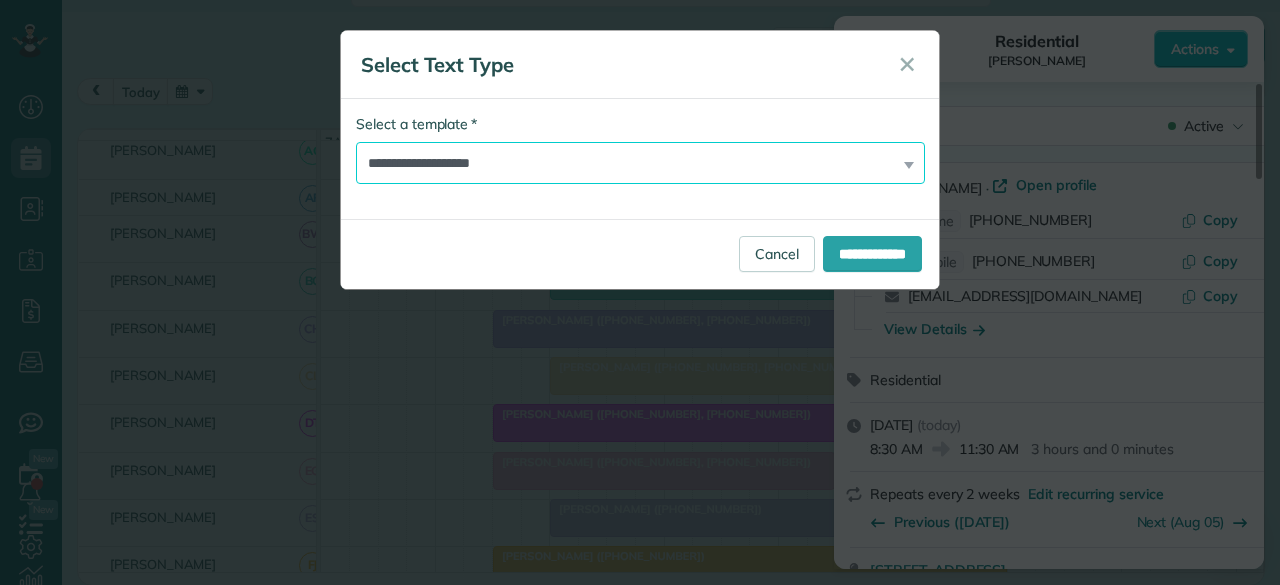 drag, startPoint x: 531, startPoint y: 171, endPoint x: 520, endPoint y: 182, distance: 15.556349 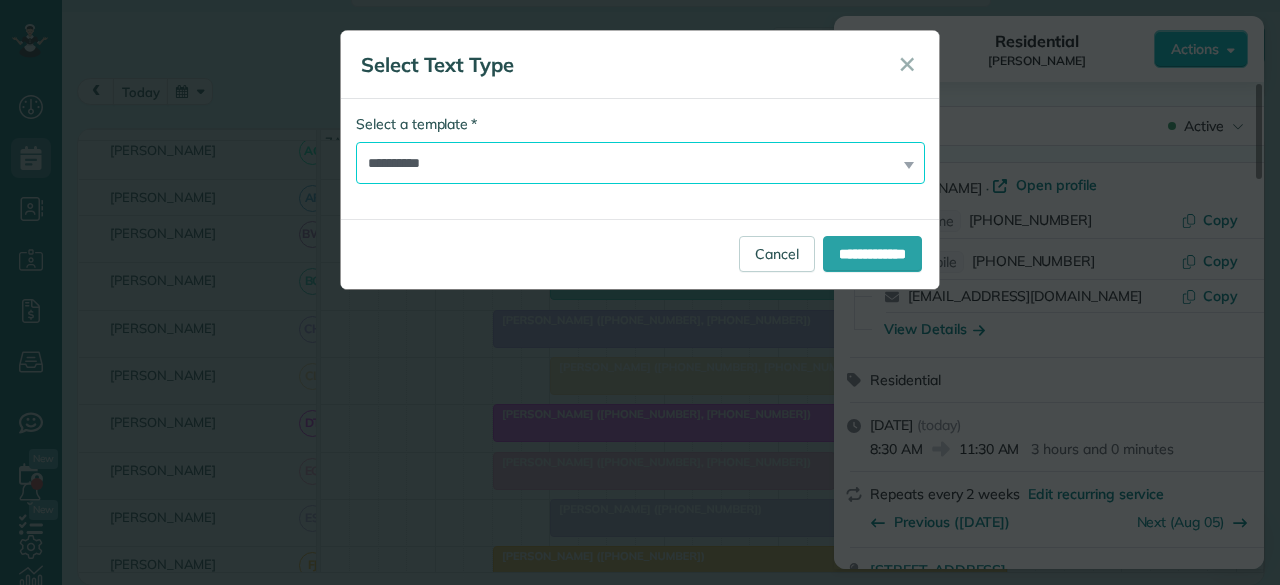 click on "**********" at bounding box center (640, 163) 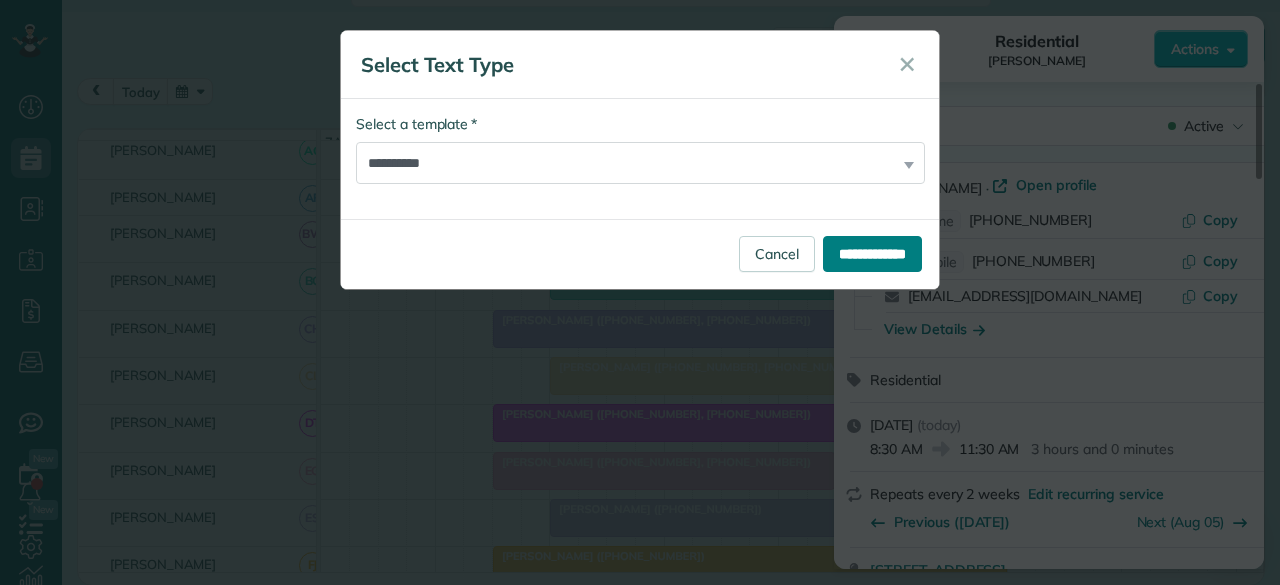 click on "**********" at bounding box center (872, 254) 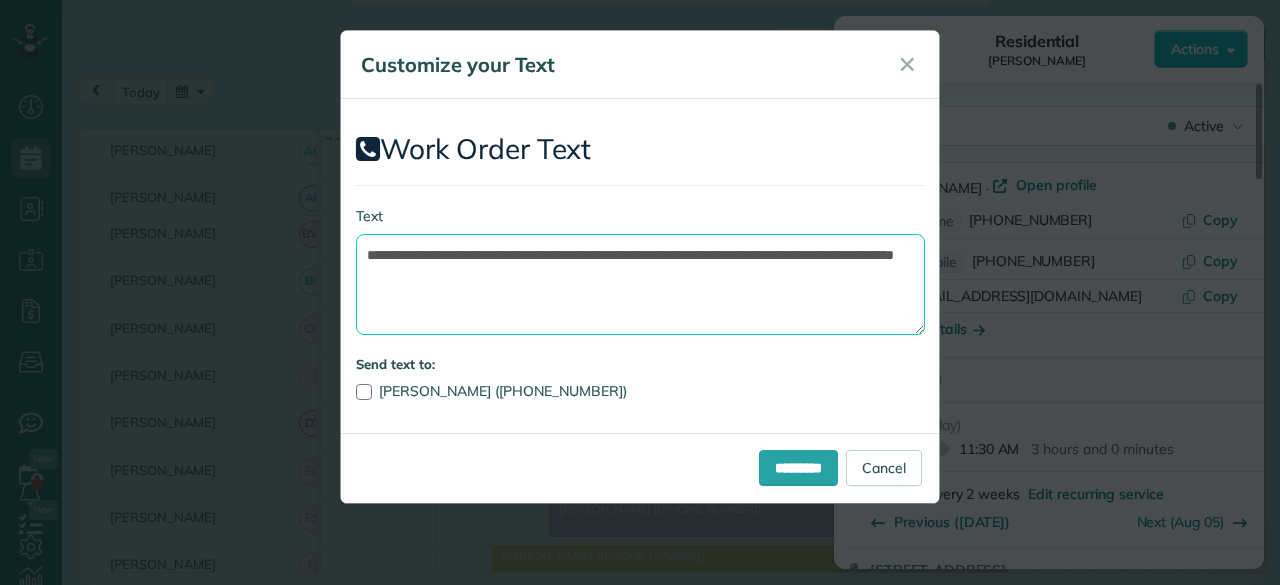 click on "**********" at bounding box center [640, 284] 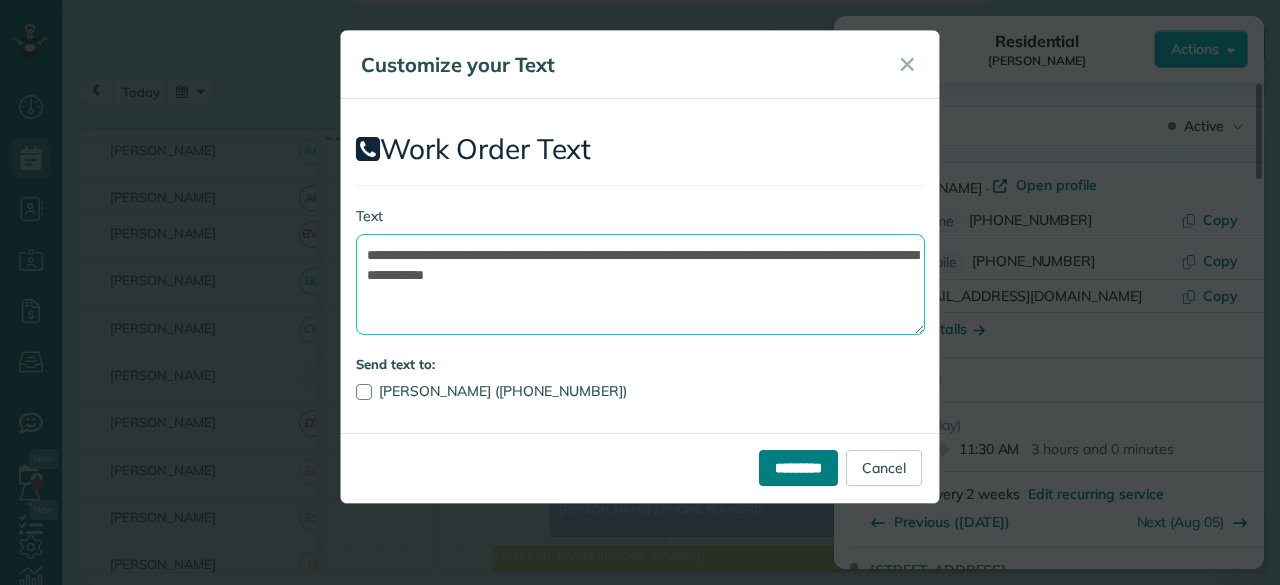 type on "**********" 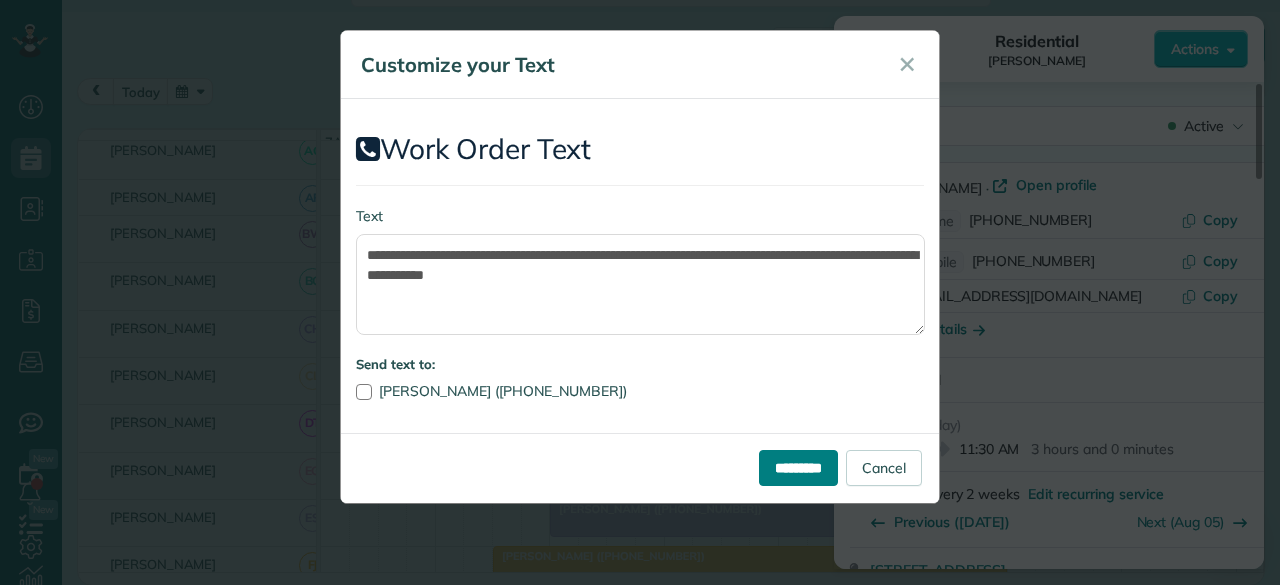 click on "*********" at bounding box center [798, 468] 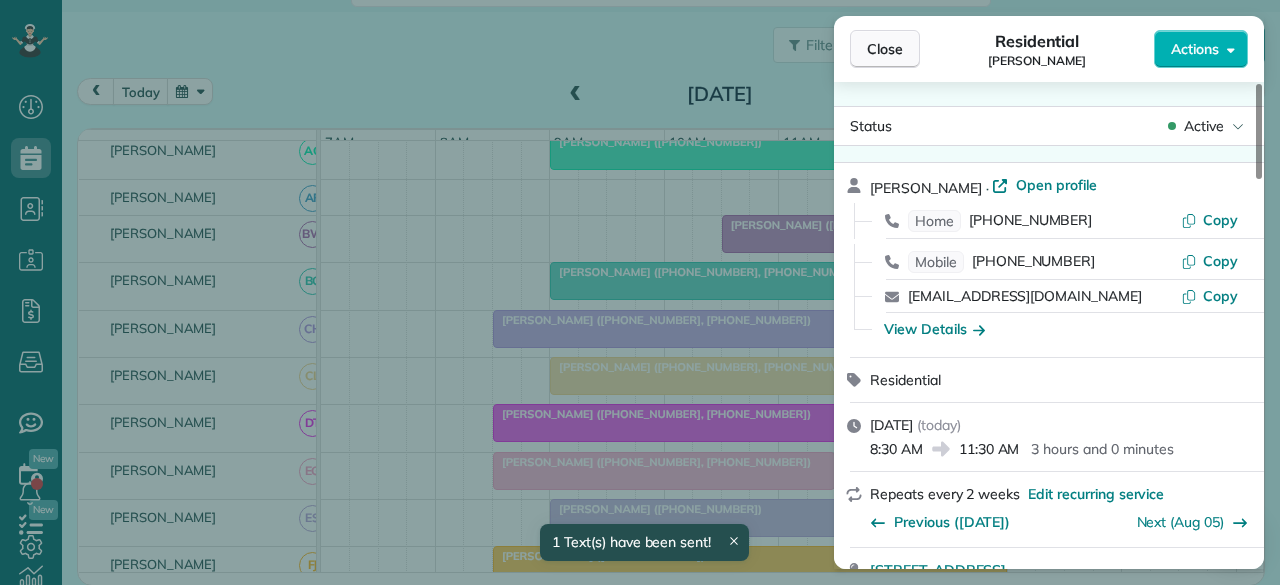 click on "Close" at bounding box center (885, 49) 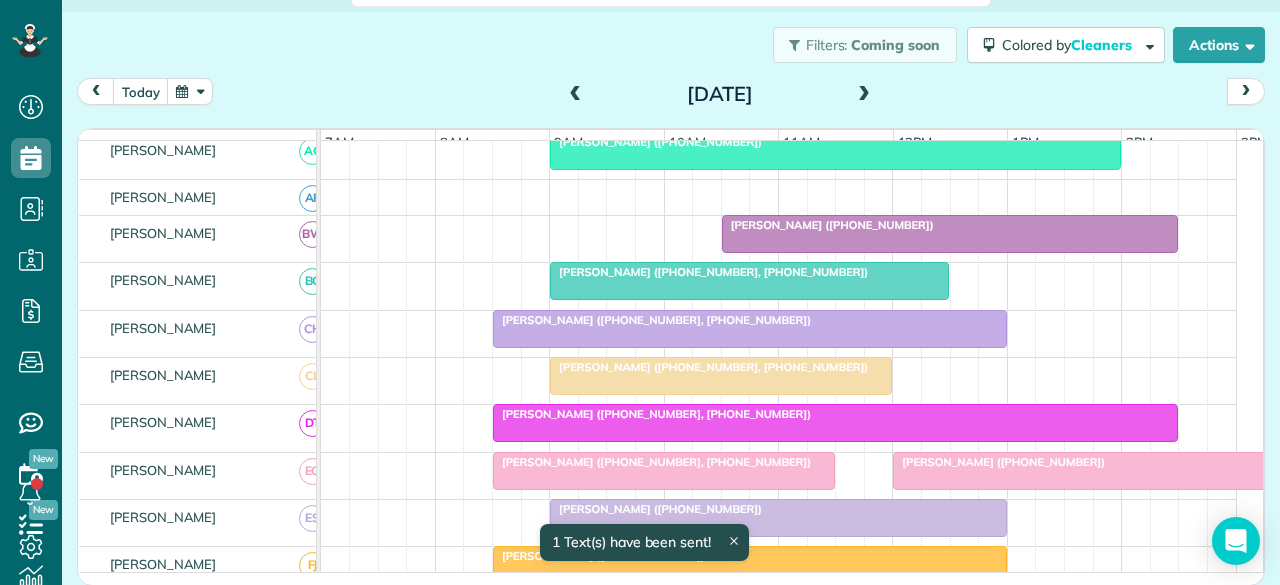 click on "[PERSON_NAME] ([PHONE_NUMBER])" at bounding box center [999, 462] 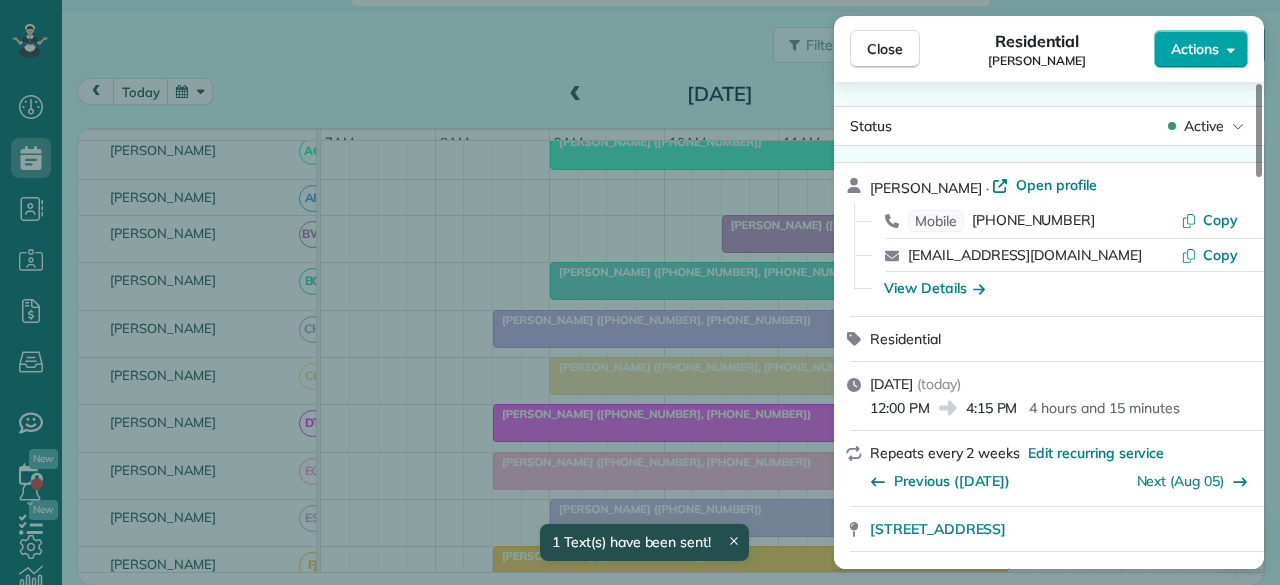 click on "Actions" at bounding box center (1201, 49) 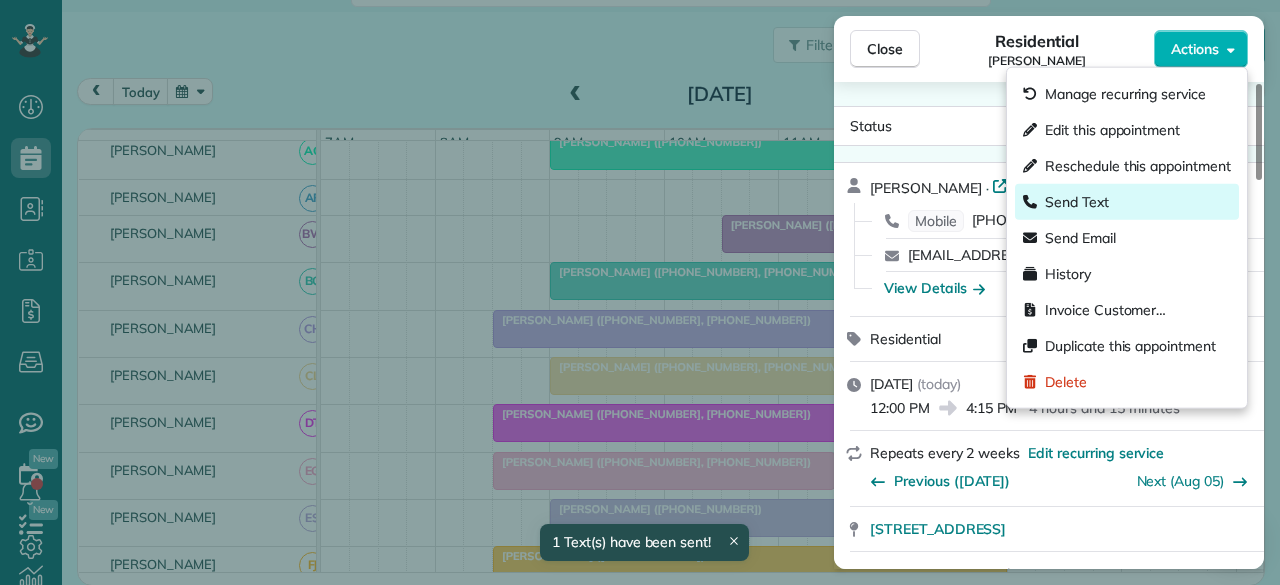 click on "Send Text" at bounding box center (1077, 202) 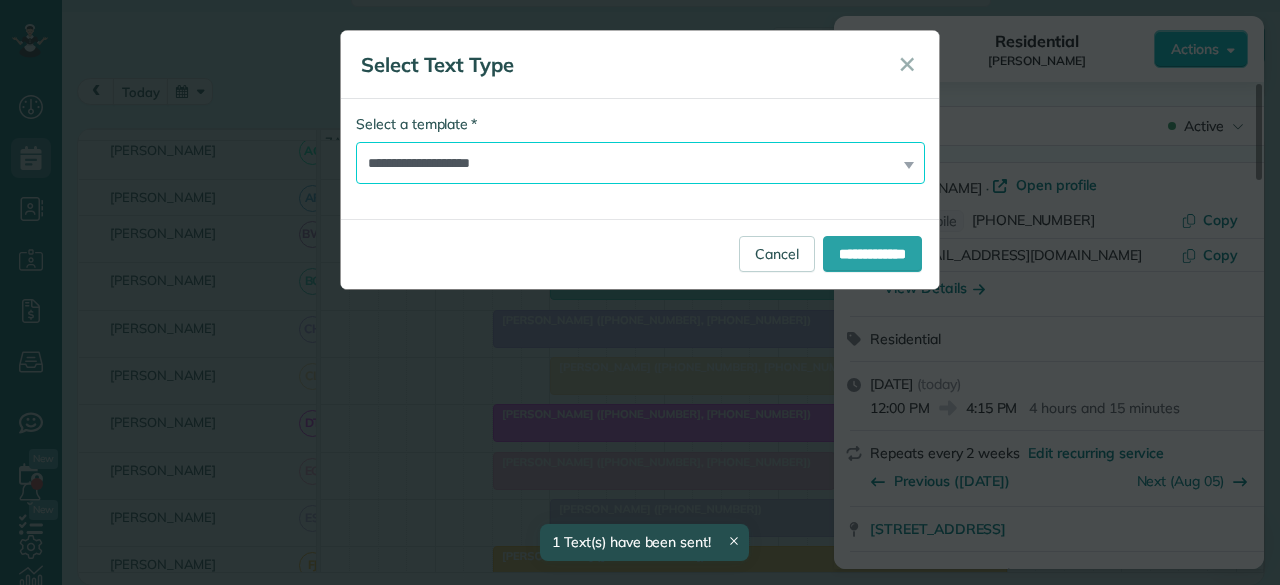click on "**********" at bounding box center [640, 163] 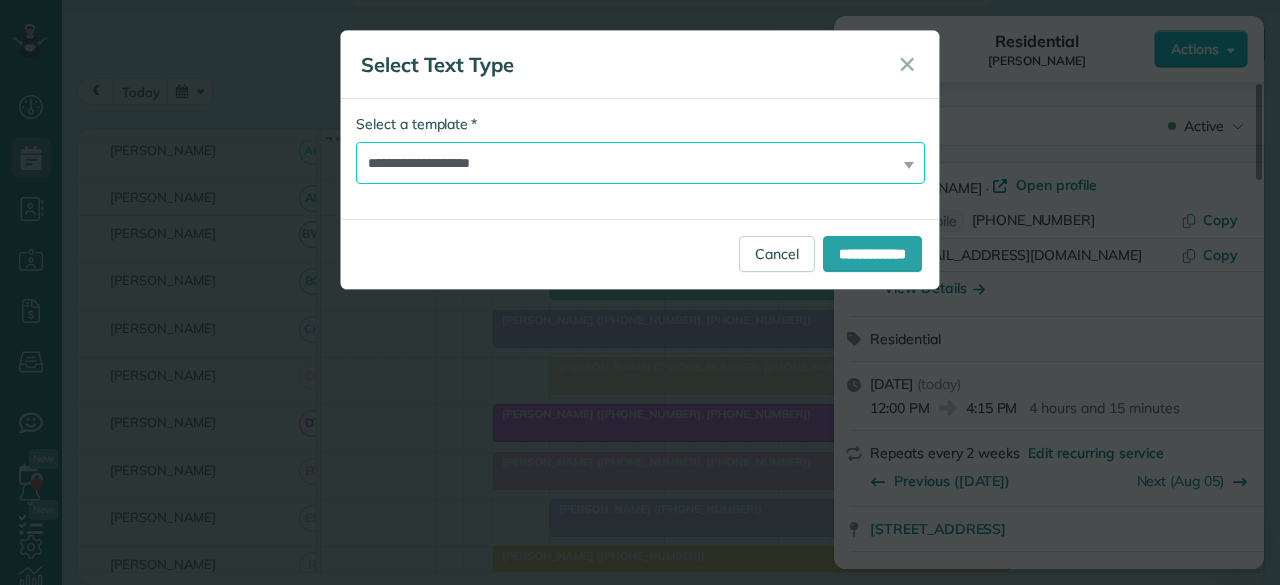 select on "****" 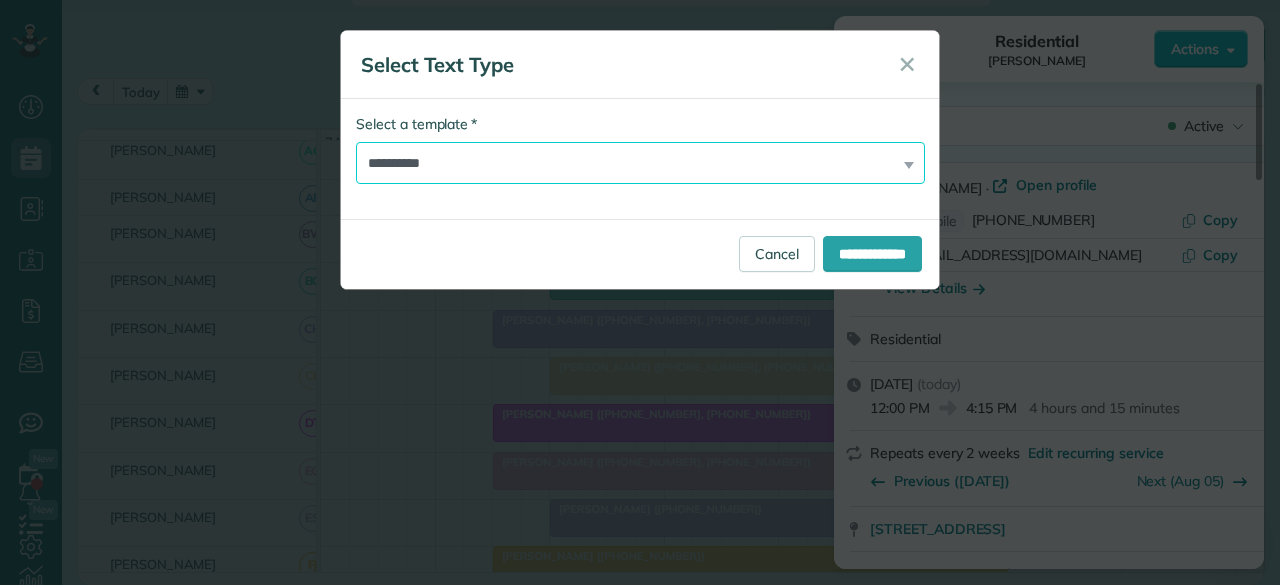 click on "**********" at bounding box center (640, 163) 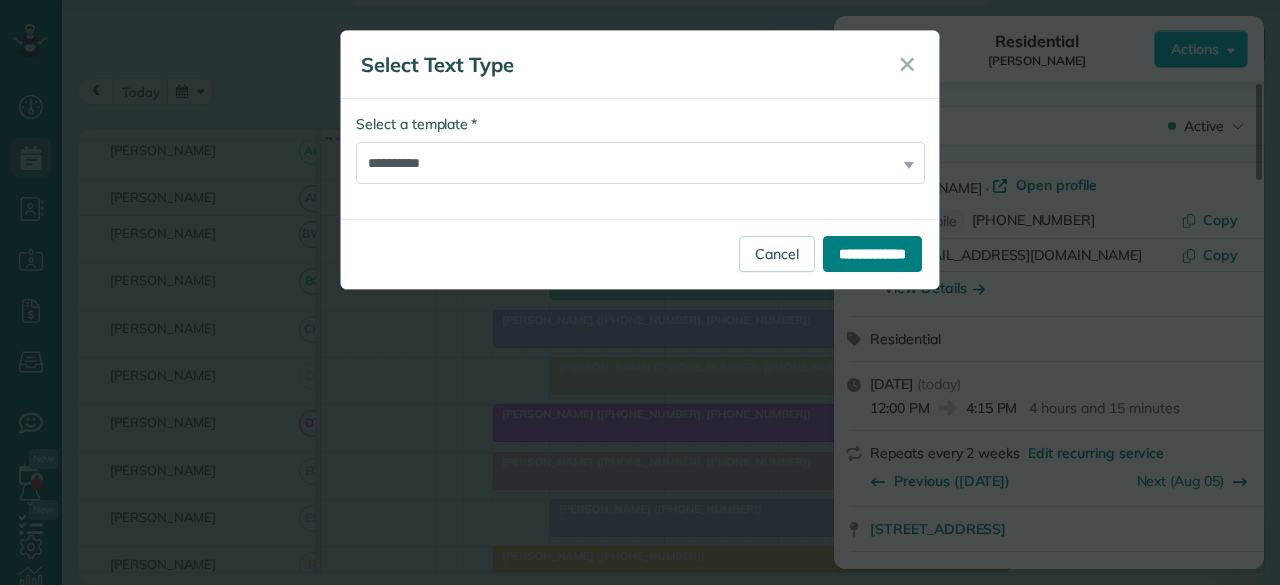 click on "**********" at bounding box center [872, 254] 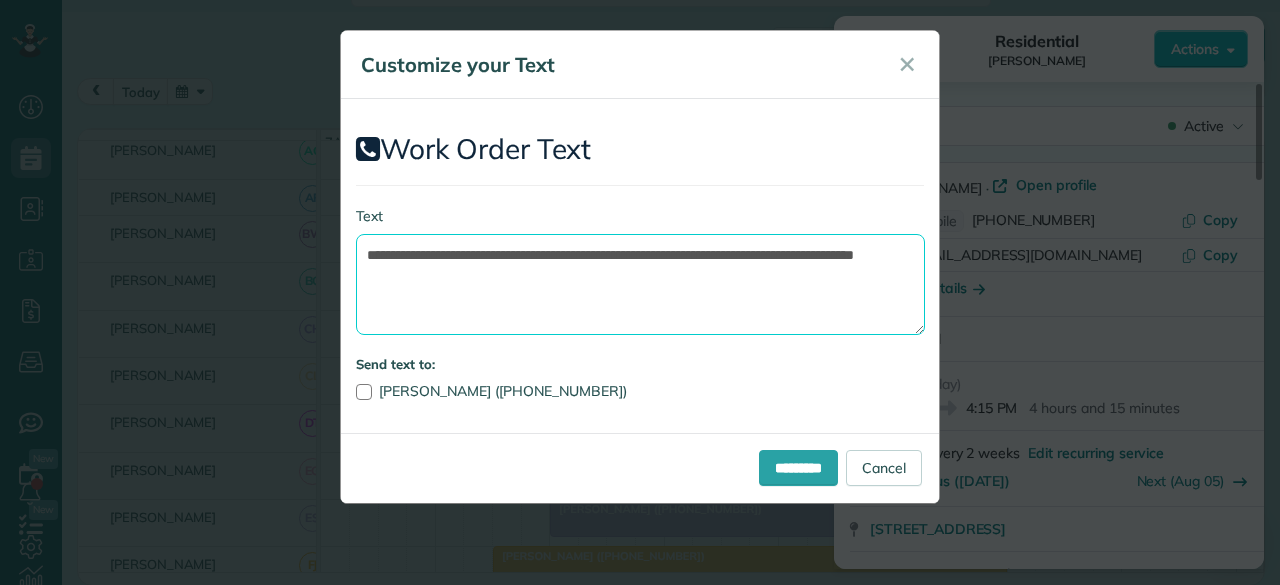click on "**********" at bounding box center (640, 284) 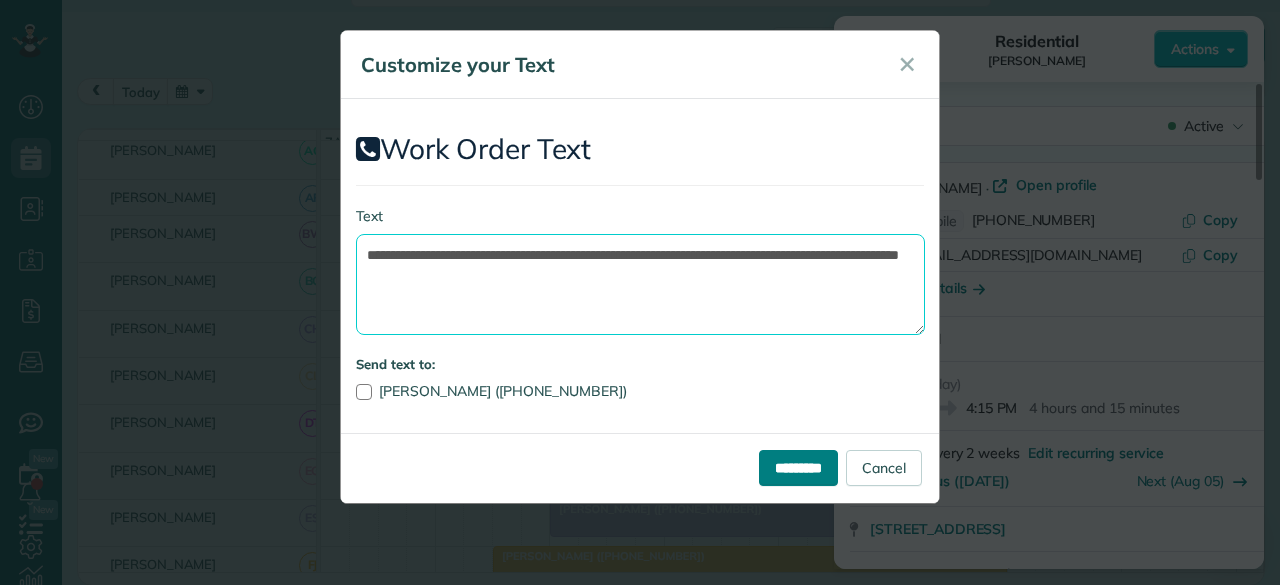 type on "**********" 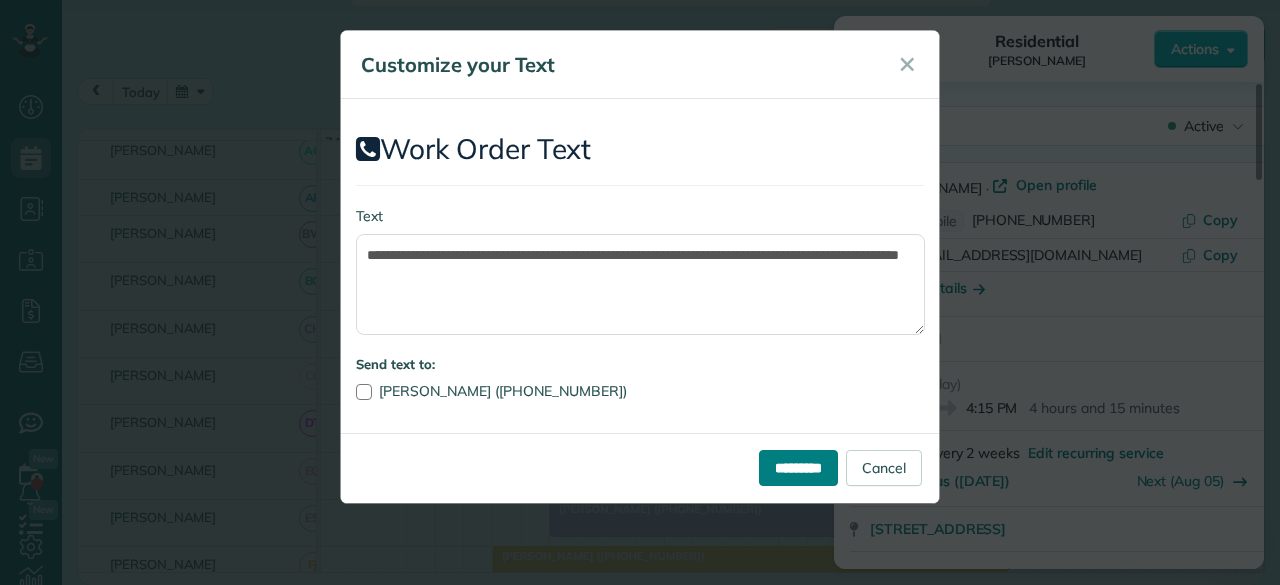 click on "*********" at bounding box center (798, 468) 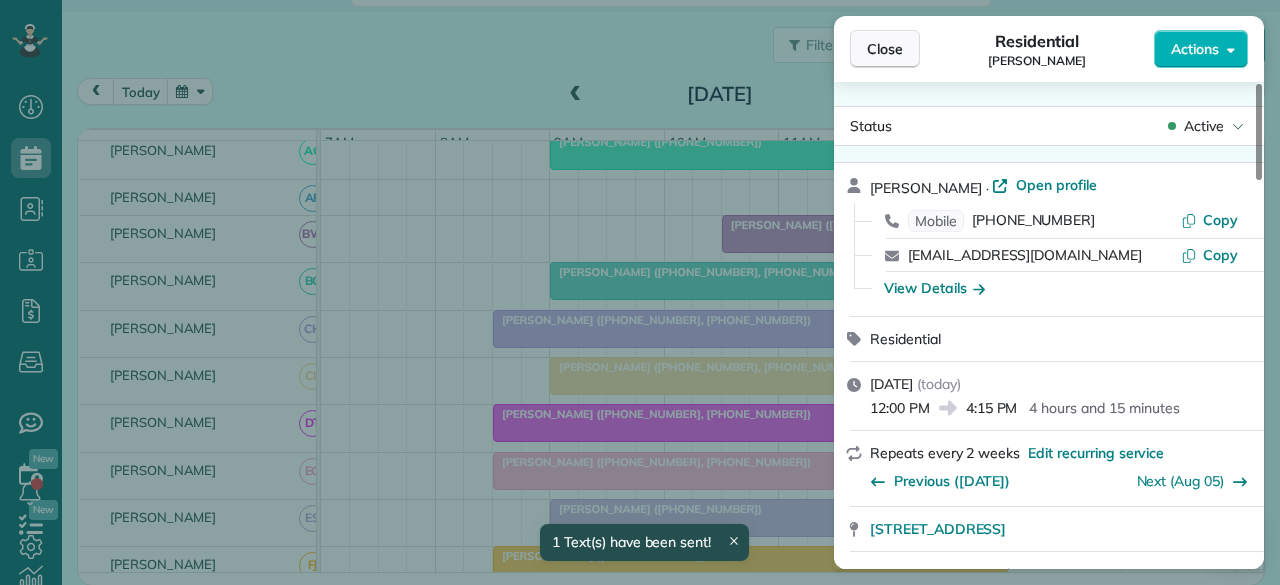 click on "Close" at bounding box center (885, 49) 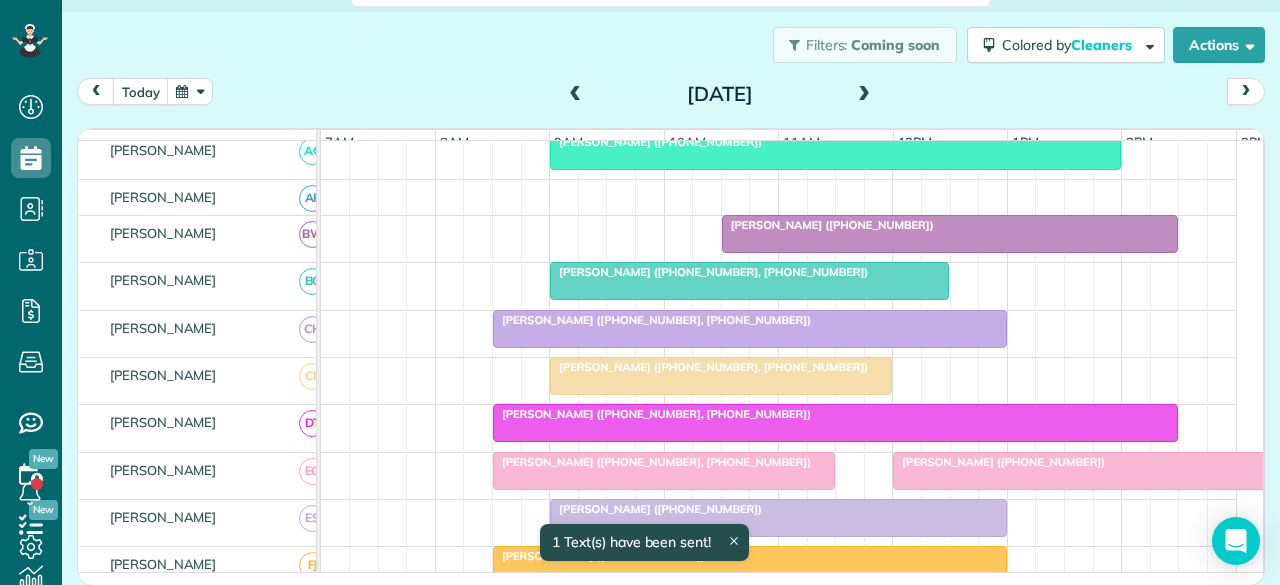 click on "[PERSON_NAME] ([PHONE_NUMBER], [PHONE_NUMBER])" at bounding box center (652, 414) 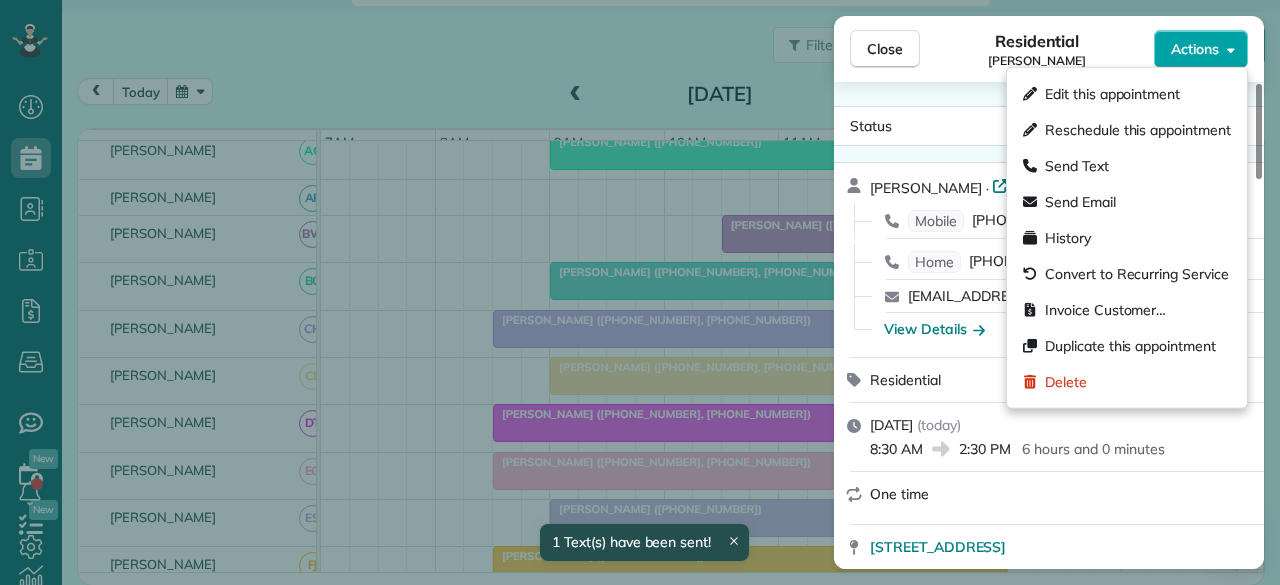 click on "Actions" at bounding box center (1195, 49) 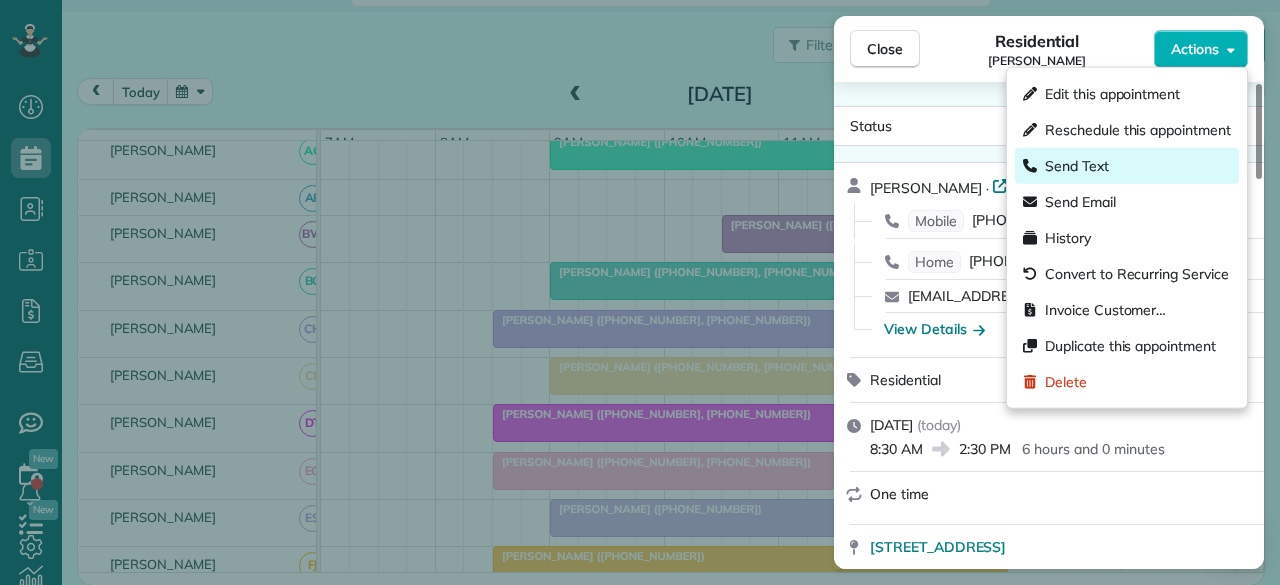 click on "Send Text" at bounding box center (1077, 166) 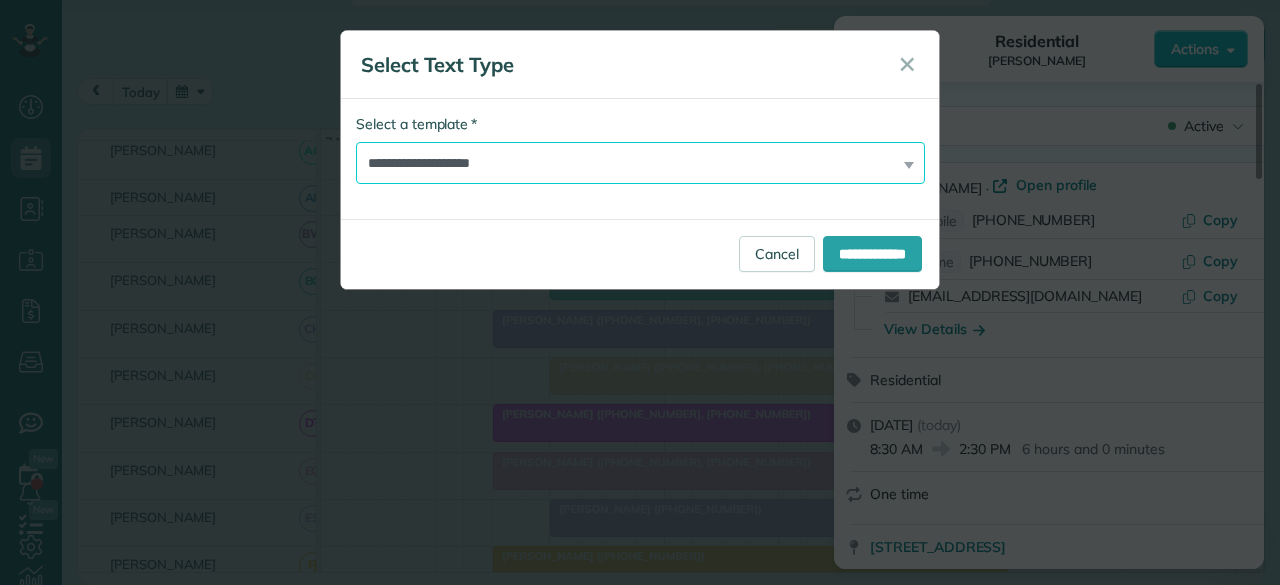 click on "**********" at bounding box center (640, 163) 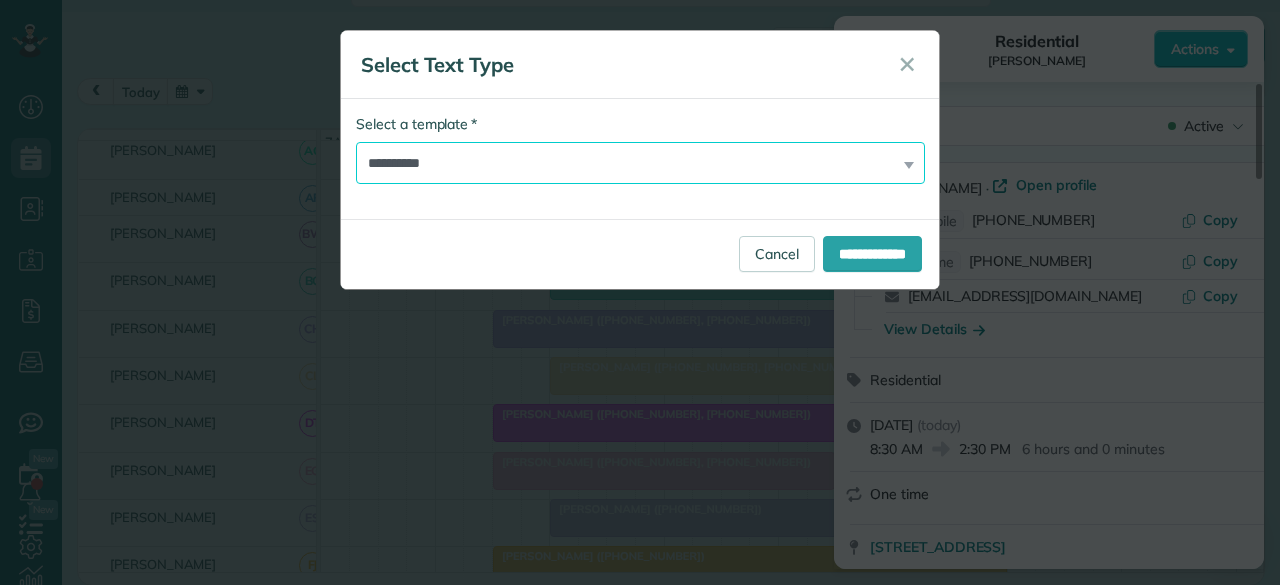 click on "**********" at bounding box center [640, 163] 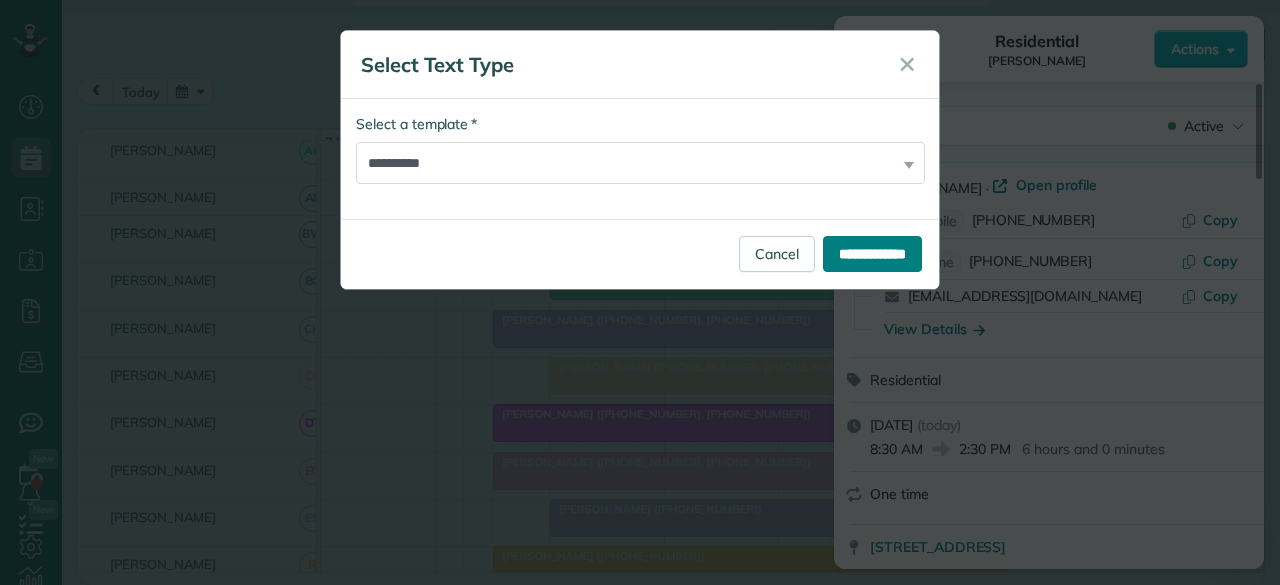 click on "**********" at bounding box center [872, 254] 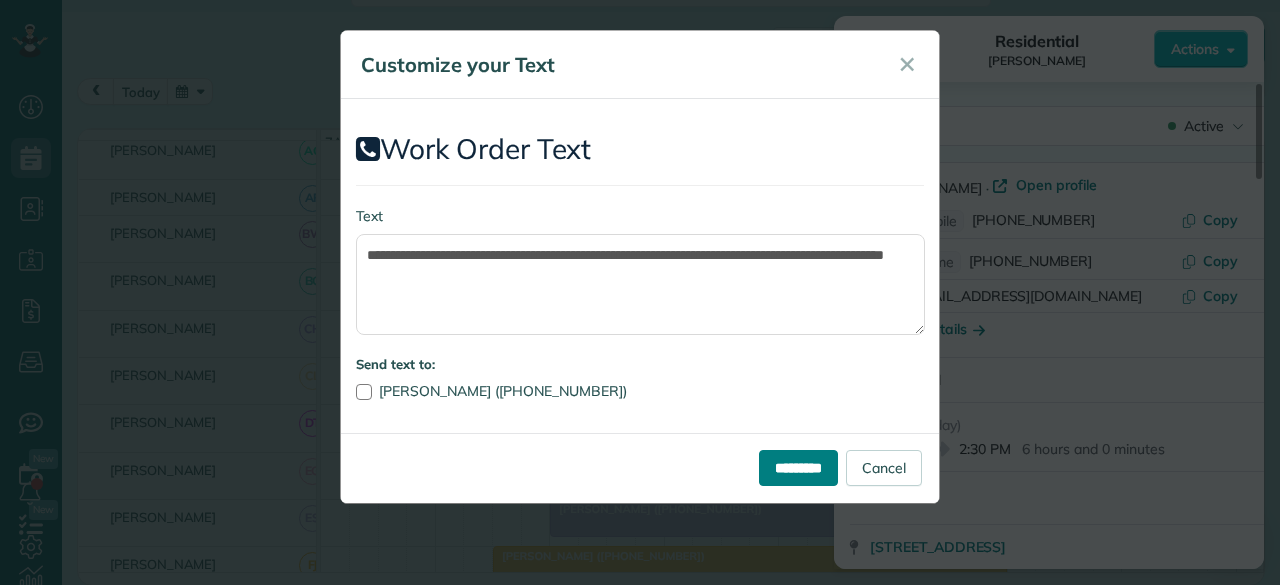 click on "*********" at bounding box center (798, 468) 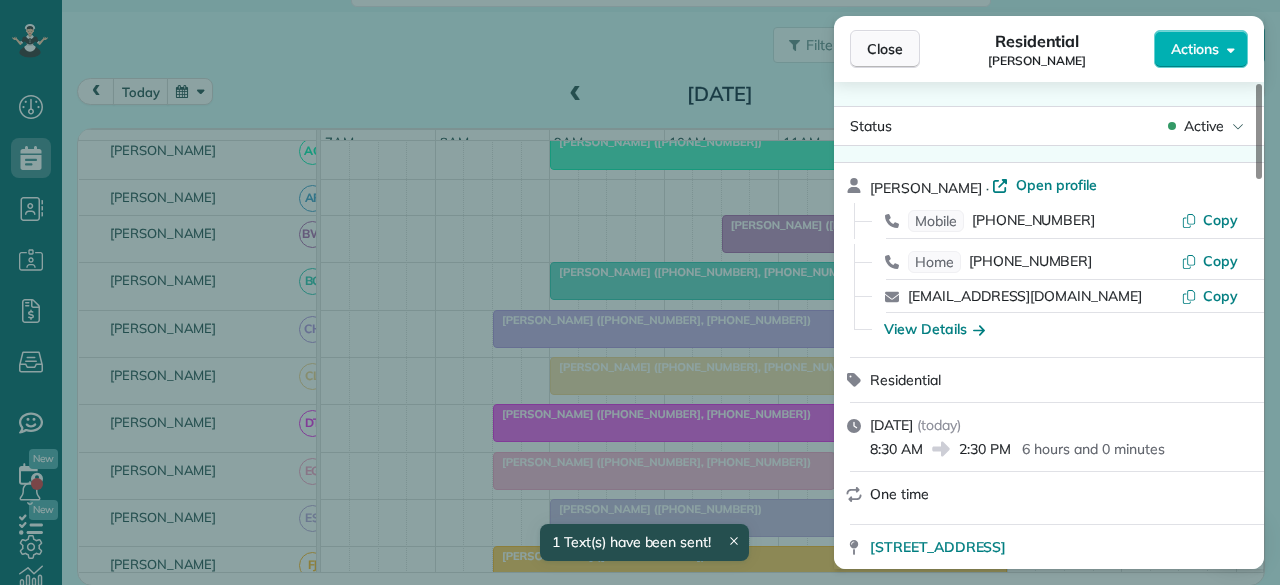 click on "Close" at bounding box center [885, 49] 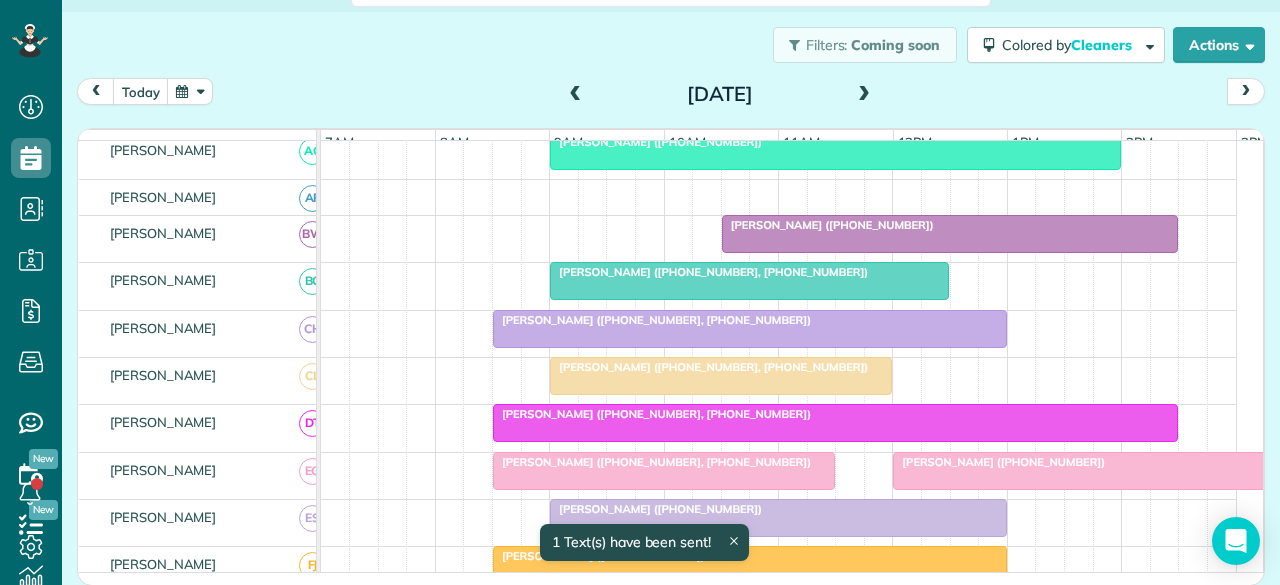scroll, scrollTop: 352, scrollLeft: 0, axis: vertical 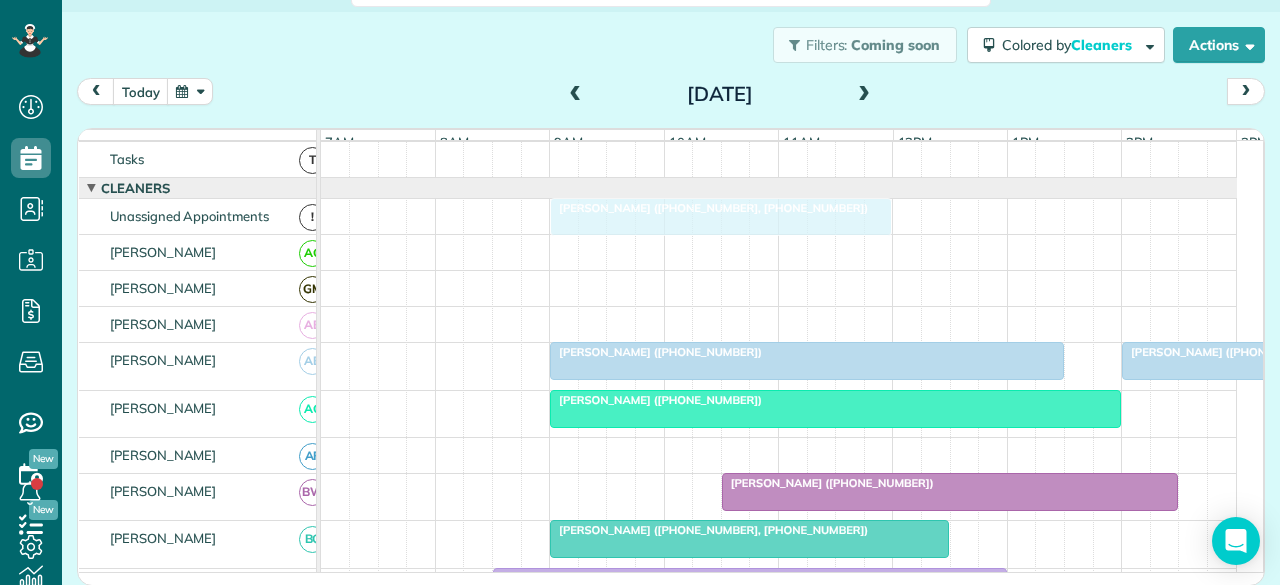 drag, startPoint x: 628, startPoint y: 484, endPoint x: 617, endPoint y: 238, distance: 246.24582 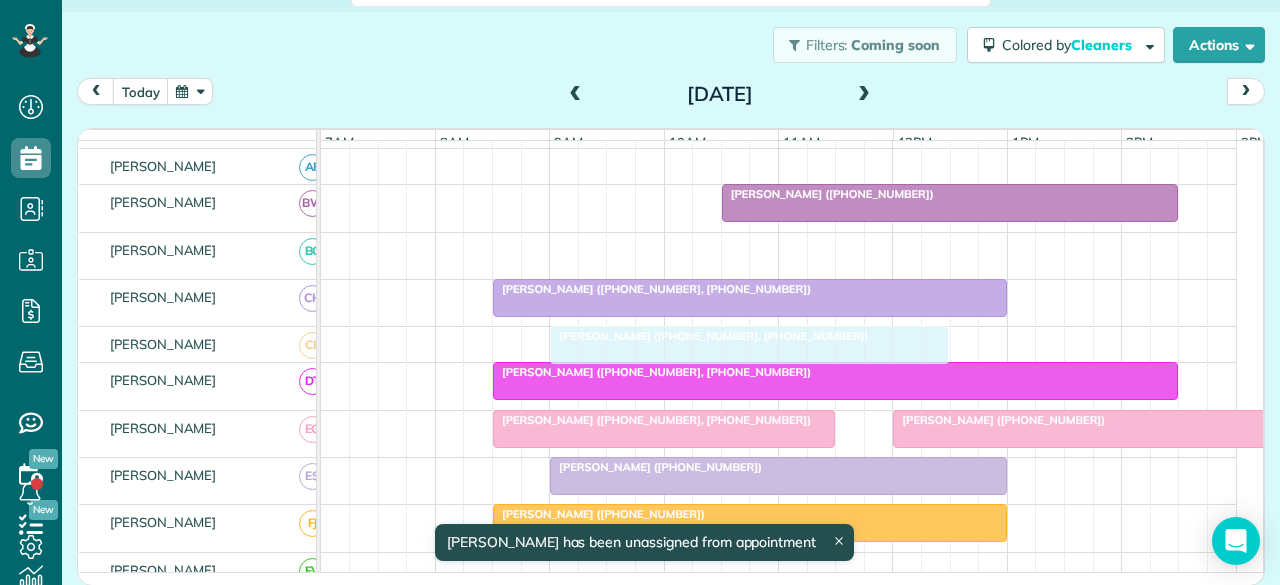 drag, startPoint x: 607, startPoint y: 249, endPoint x: 604, endPoint y: 336, distance: 87.05171 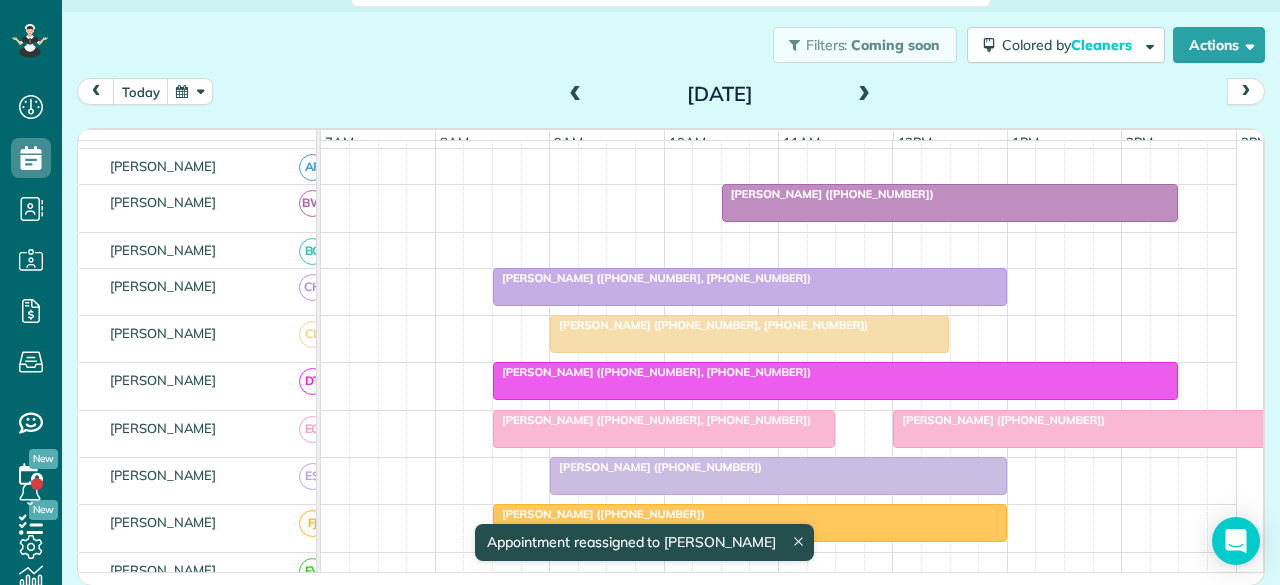 click on "[PERSON_NAME] ([PHONE_NUMBER], [PHONE_NUMBER])" at bounding box center (709, 325) 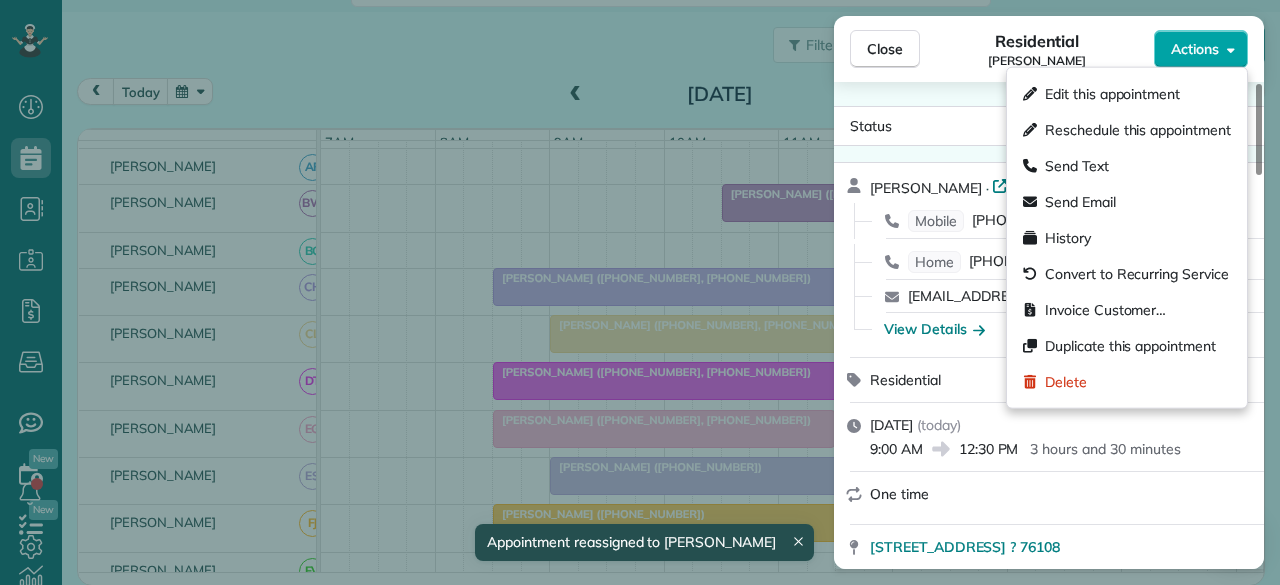 click on "Actions" at bounding box center [1195, 49] 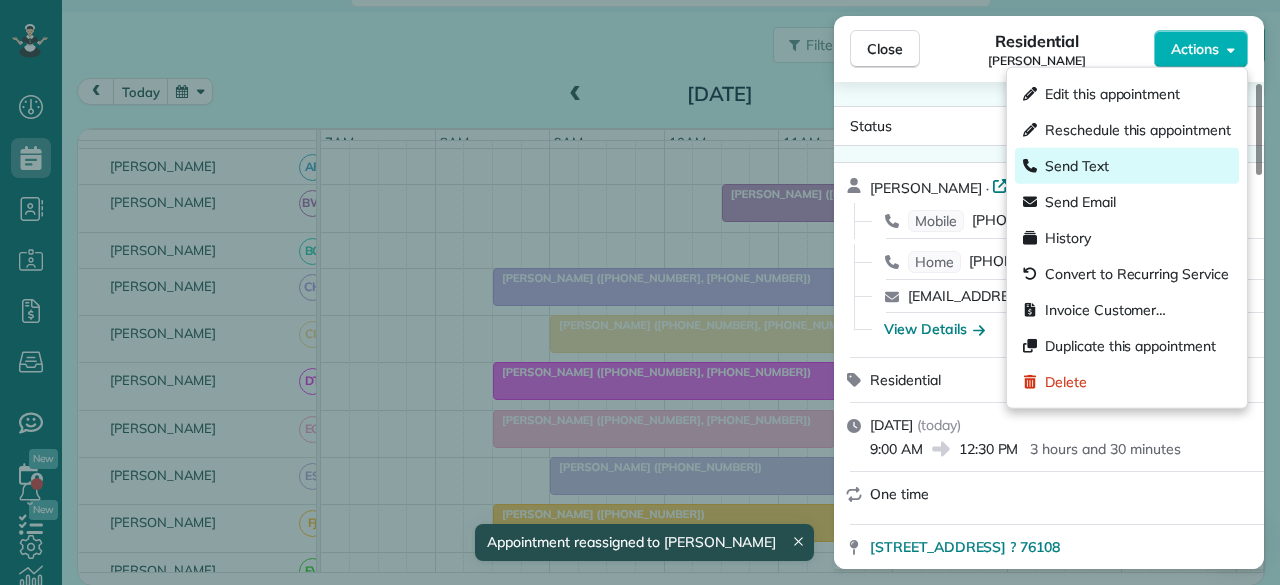 click on "Send Text" at bounding box center (1077, 166) 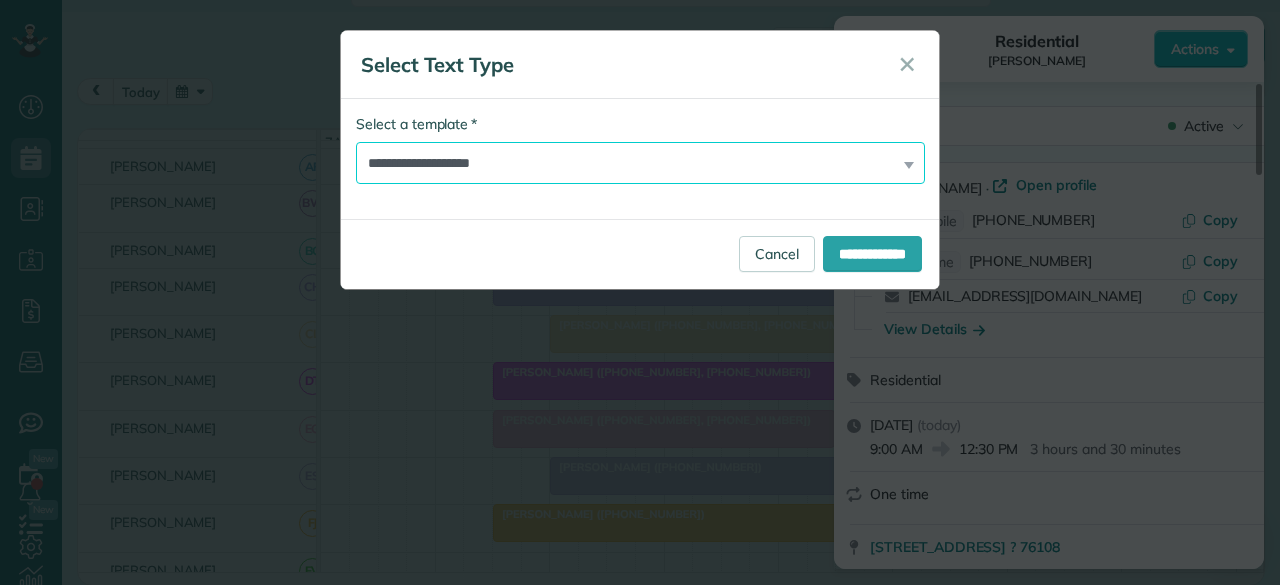 click on "**********" at bounding box center (640, 163) 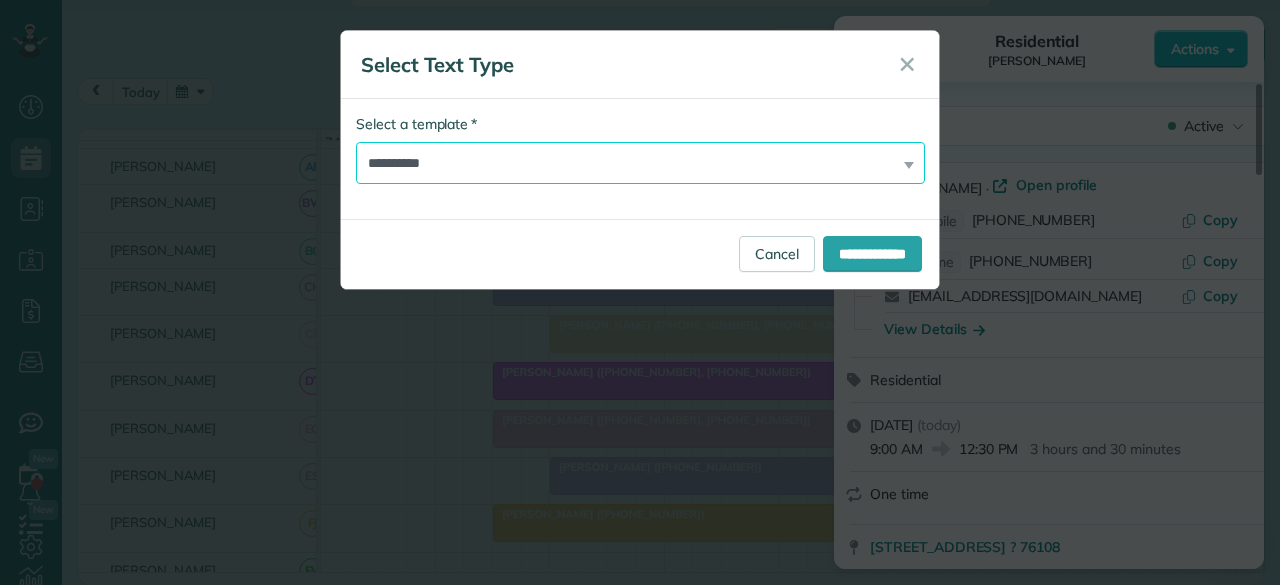 click on "**********" at bounding box center (640, 163) 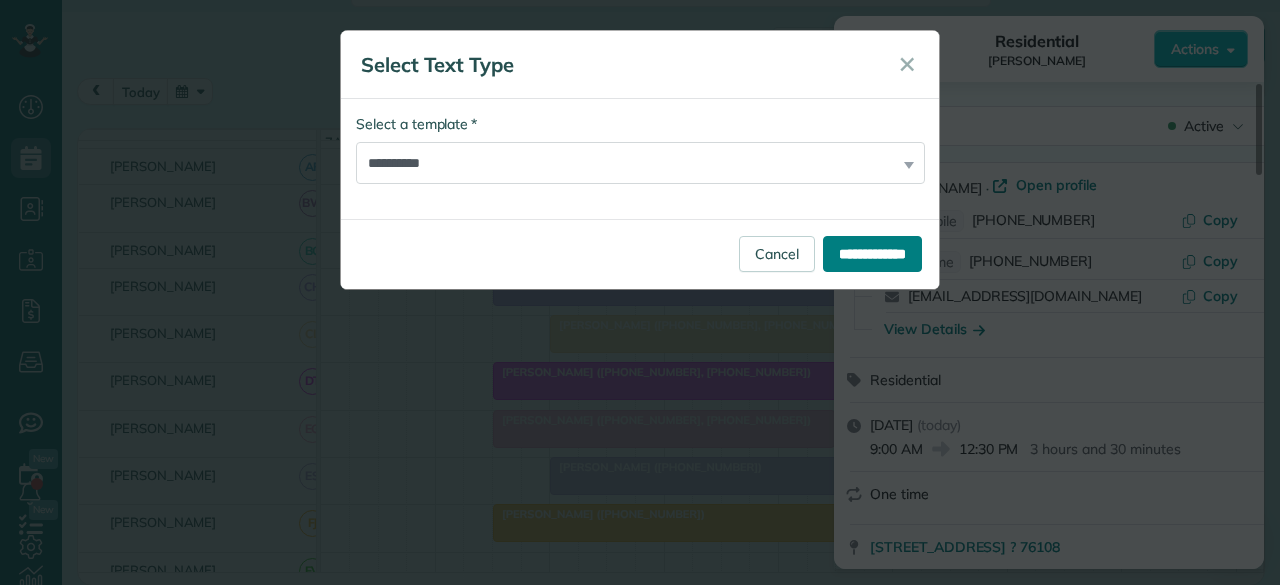 click on "**********" at bounding box center (872, 254) 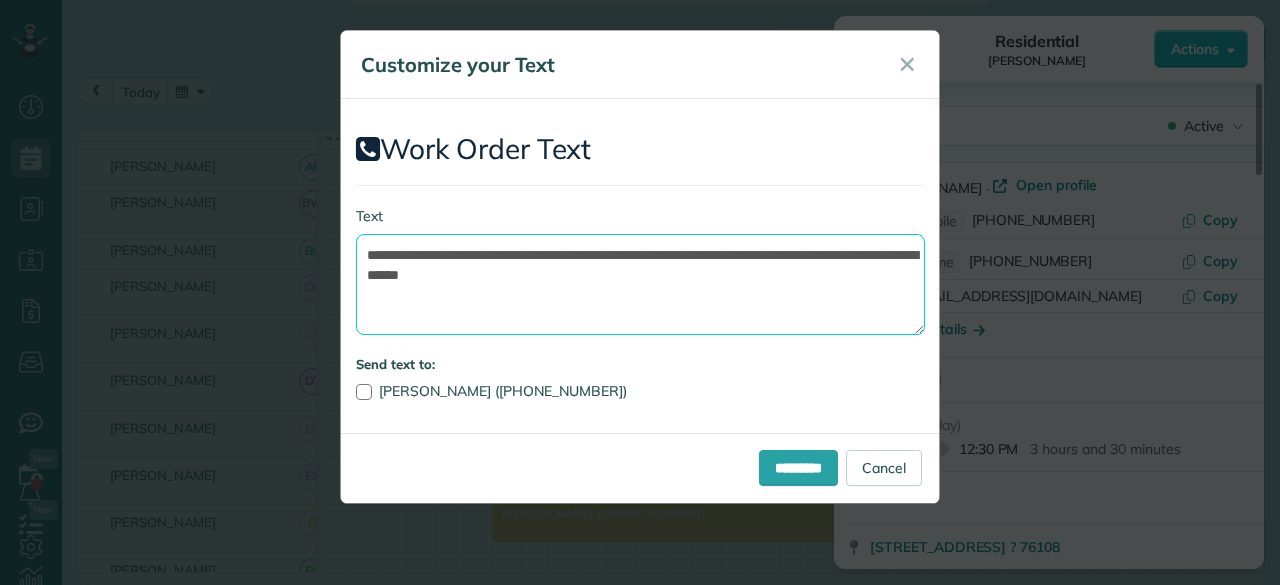 click on "**********" at bounding box center [640, 284] 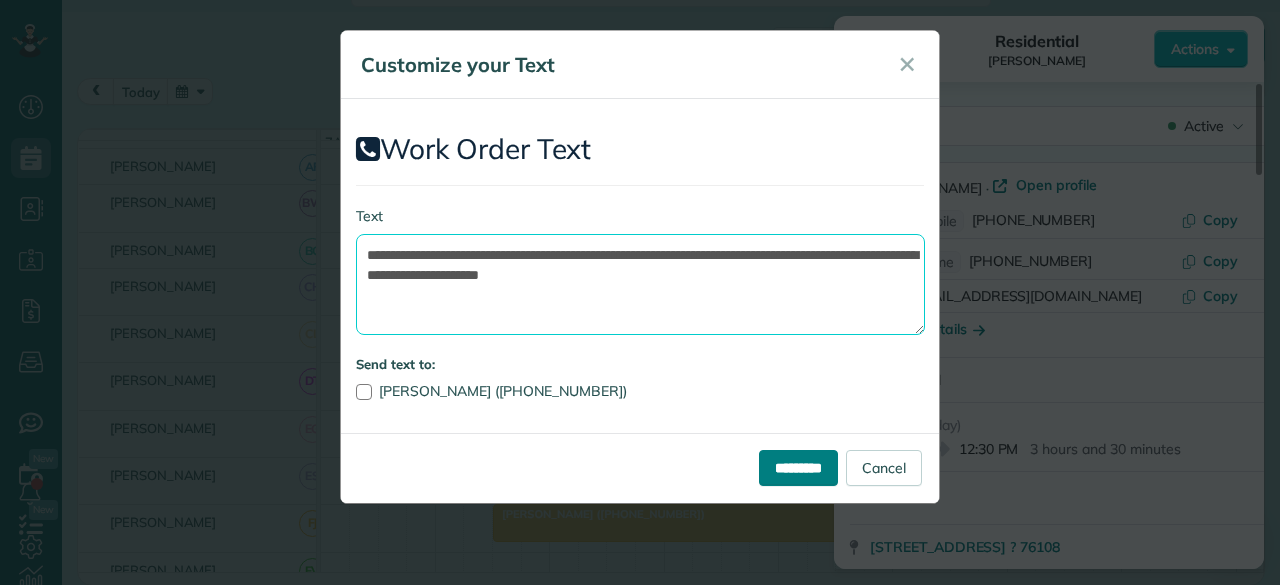 type on "**********" 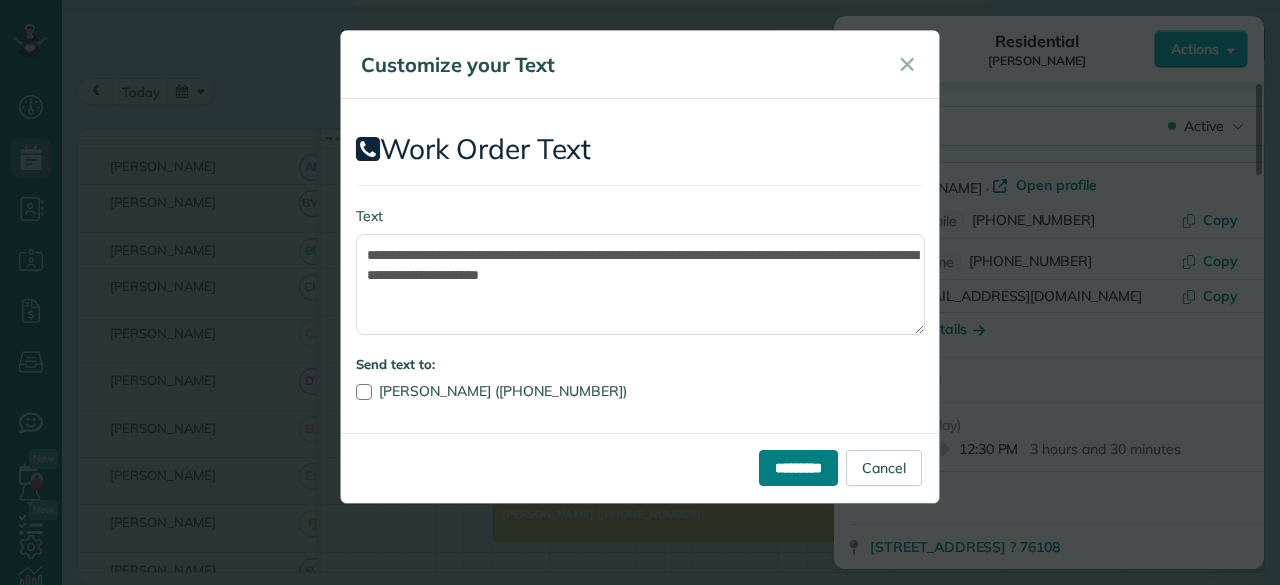 click on "*********" at bounding box center (798, 468) 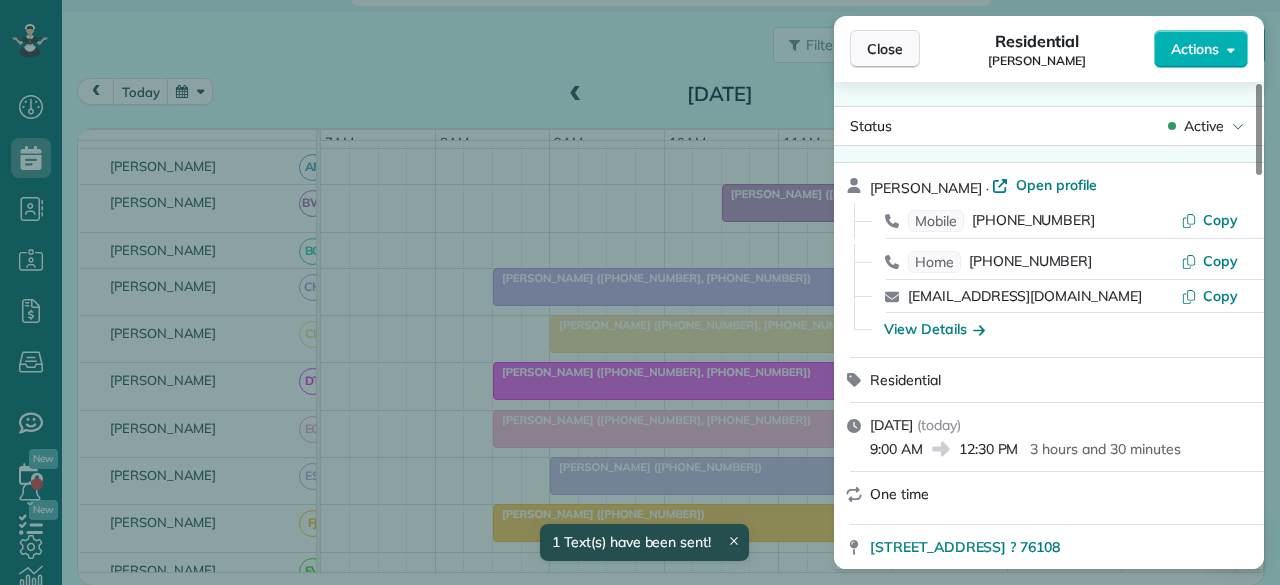 click on "Close" at bounding box center [885, 49] 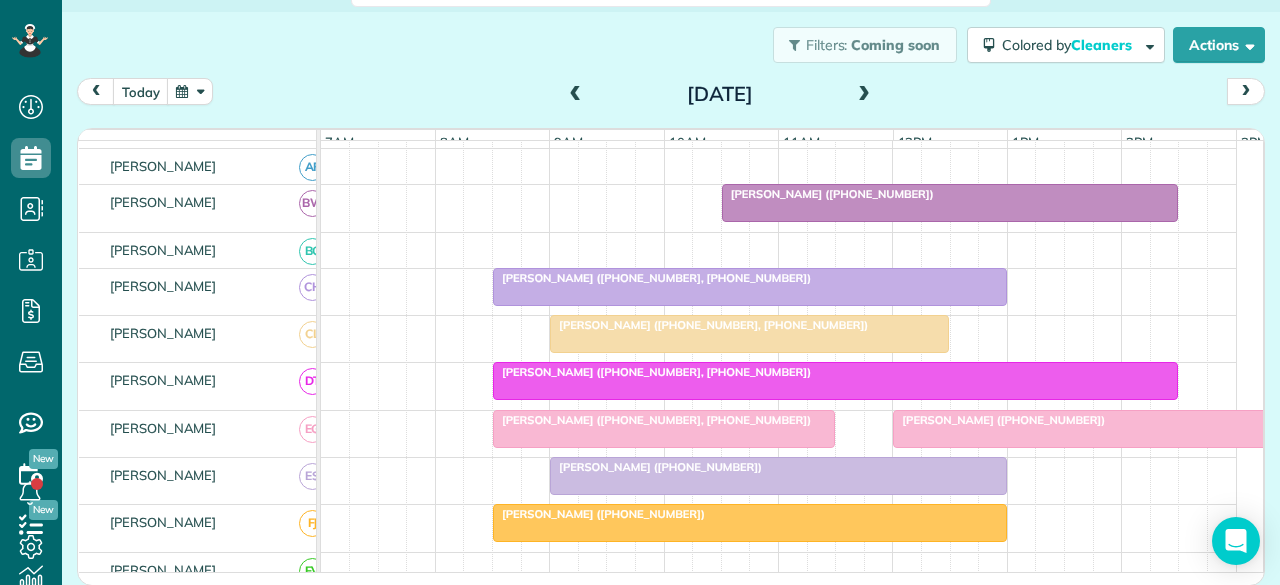 scroll, scrollTop: 494, scrollLeft: 0, axis: vertical 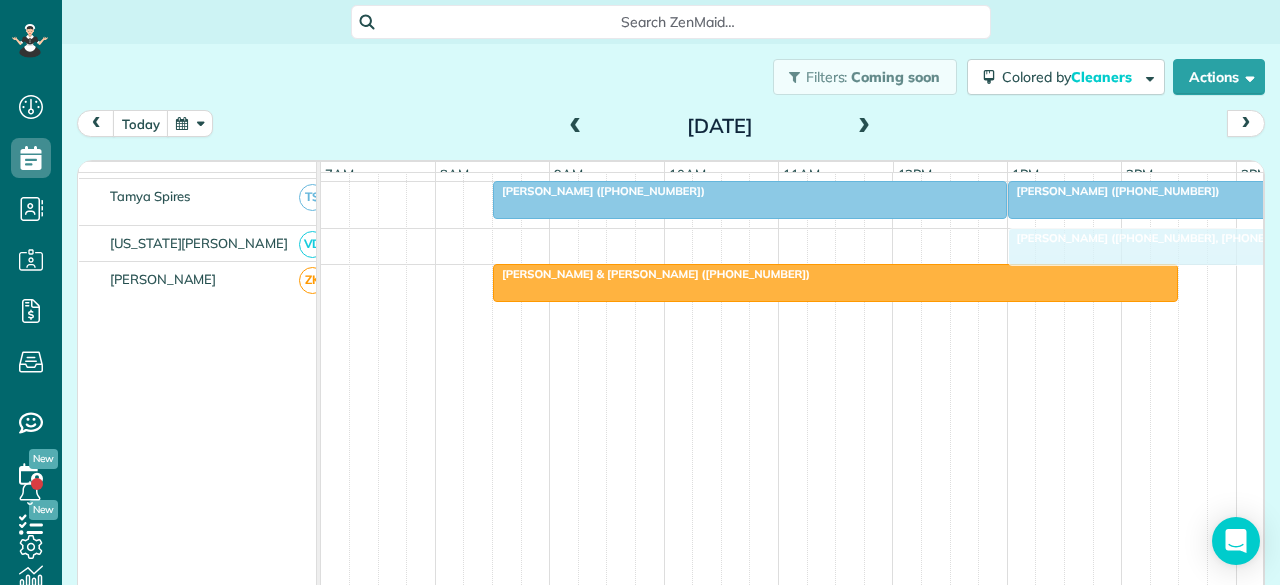 drag, startPoint x: 634, startPoint y: 281, endPoint x: 1105, endPoint y: 246, distance: 472.29865 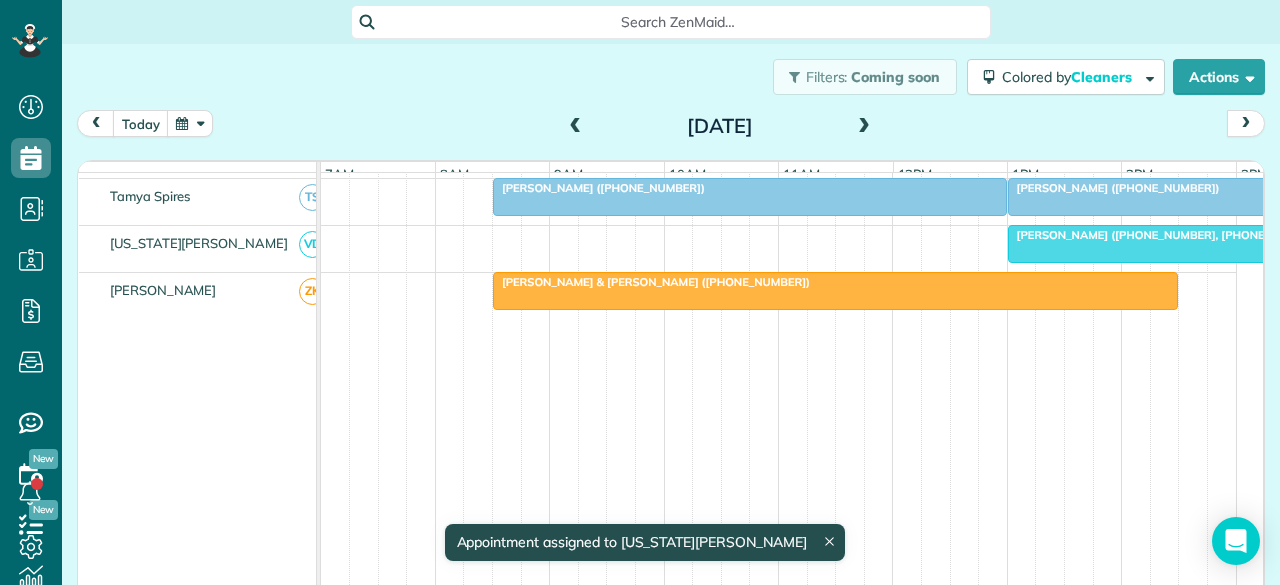 click on "[PERSON_NAME] ([PHONE_NUMBER], [PHONE_NUMBER])" at bounding box center (1167, 235) 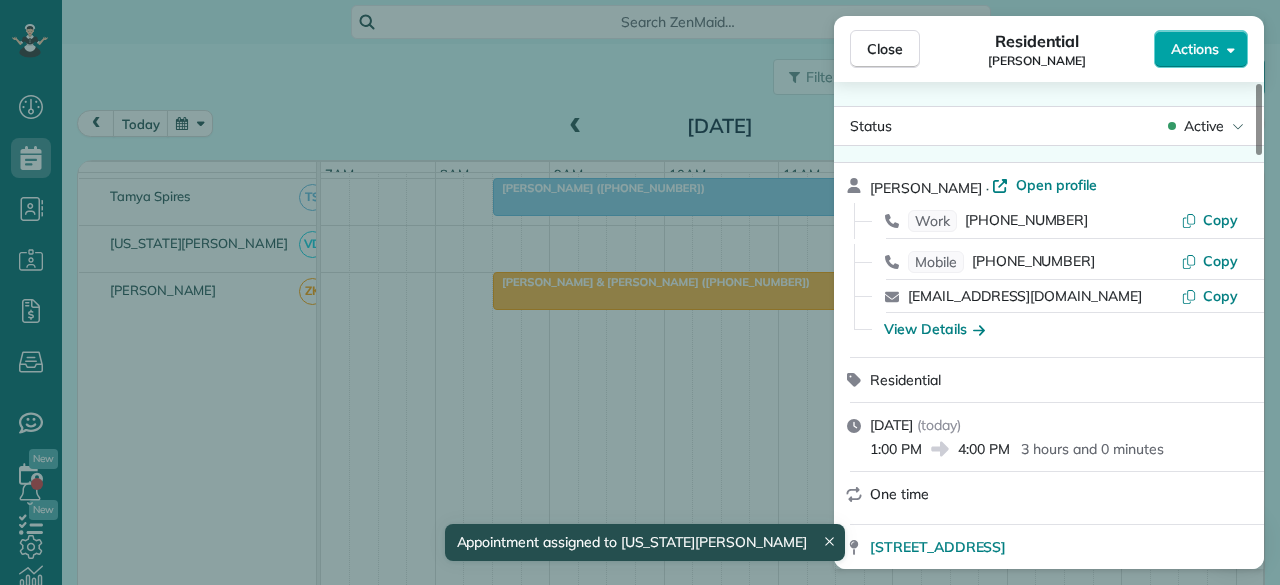 click on "Actions" at bounding box center (1201, 49) 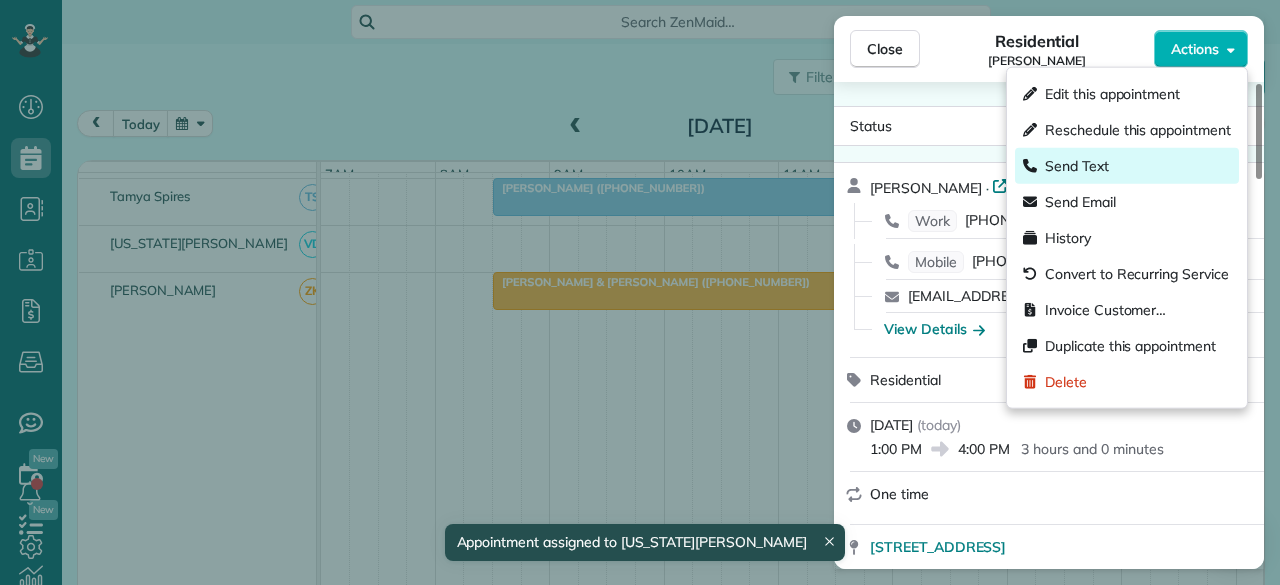 click on "Send Text" at bounding box center [1077, 166] 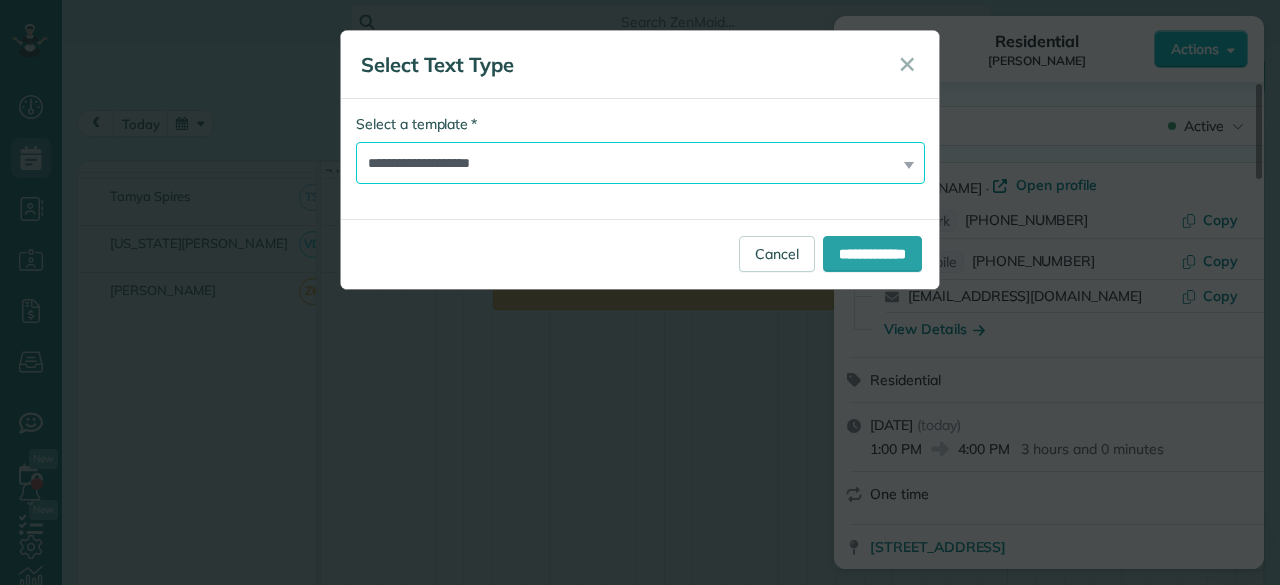 drag, startPoint x: 450, startPoint y: 156, endPoint x: 442, endPoint y: 181, distance: 26.24881 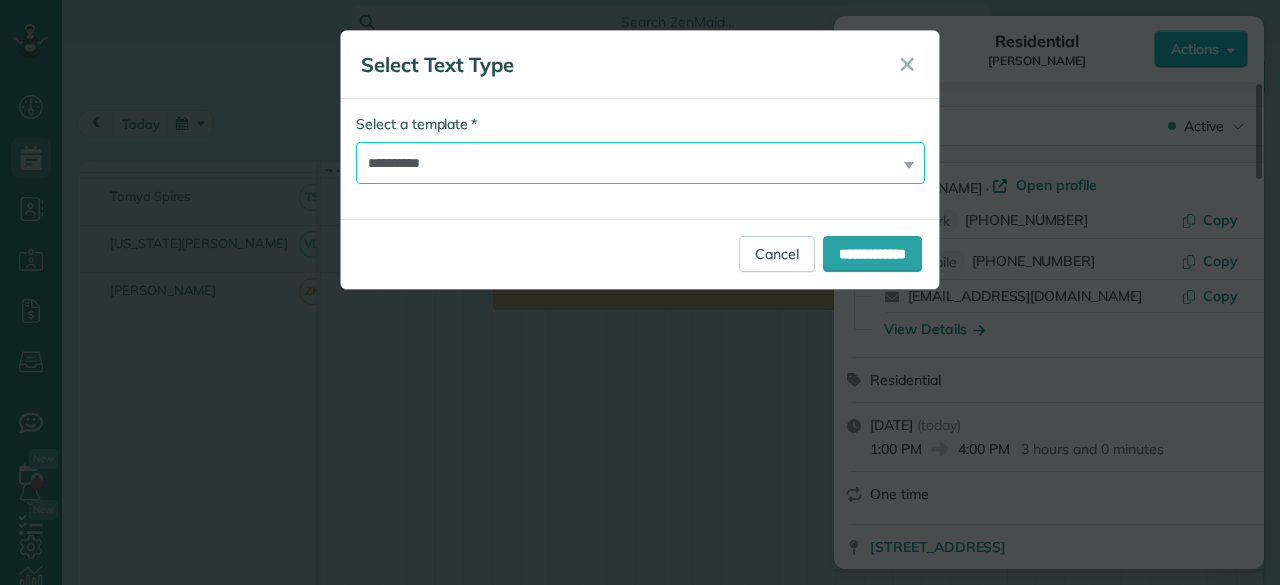 click on "**********" at bounding box center (640, 163) 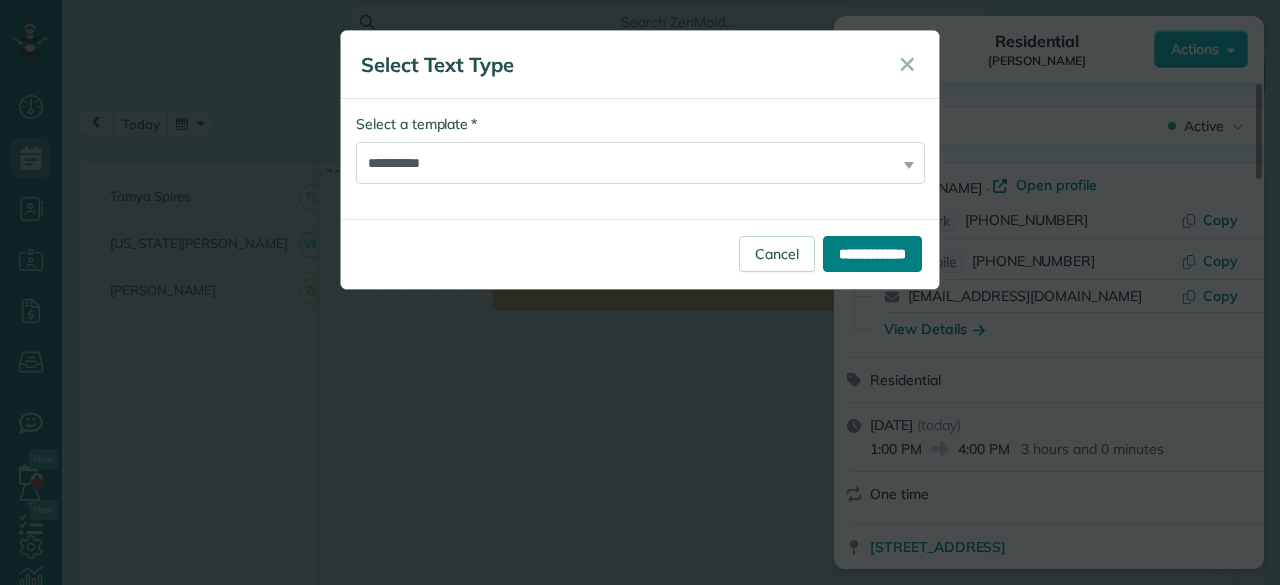 click on "**********" at bounding box center (872, 254) 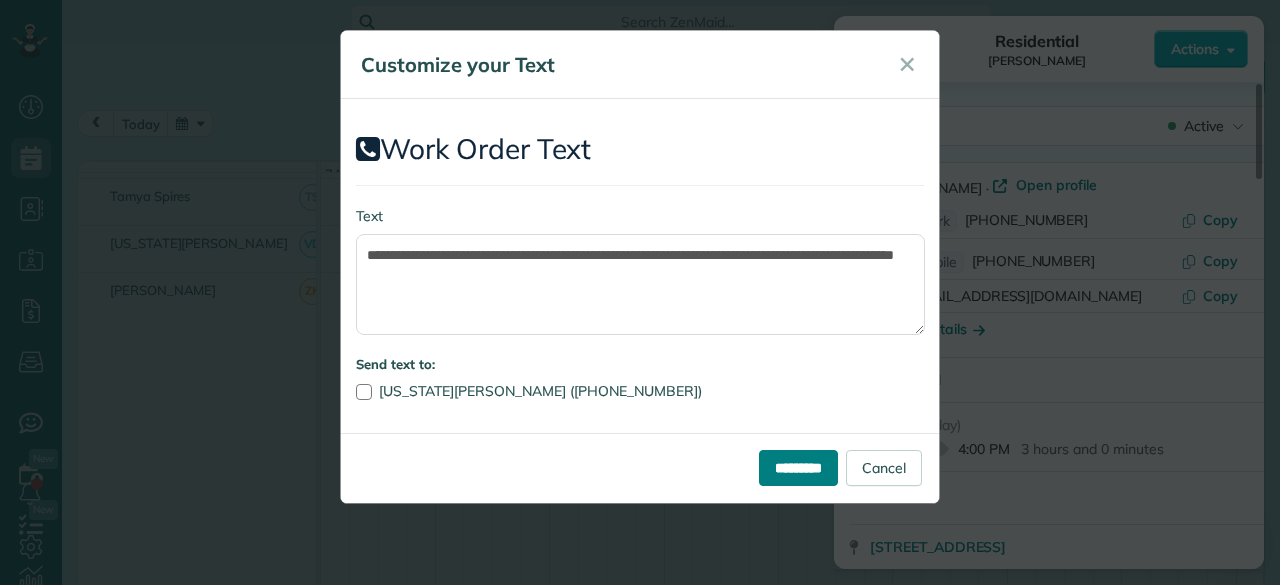 click on "*********" at bounding box center (798, 468) 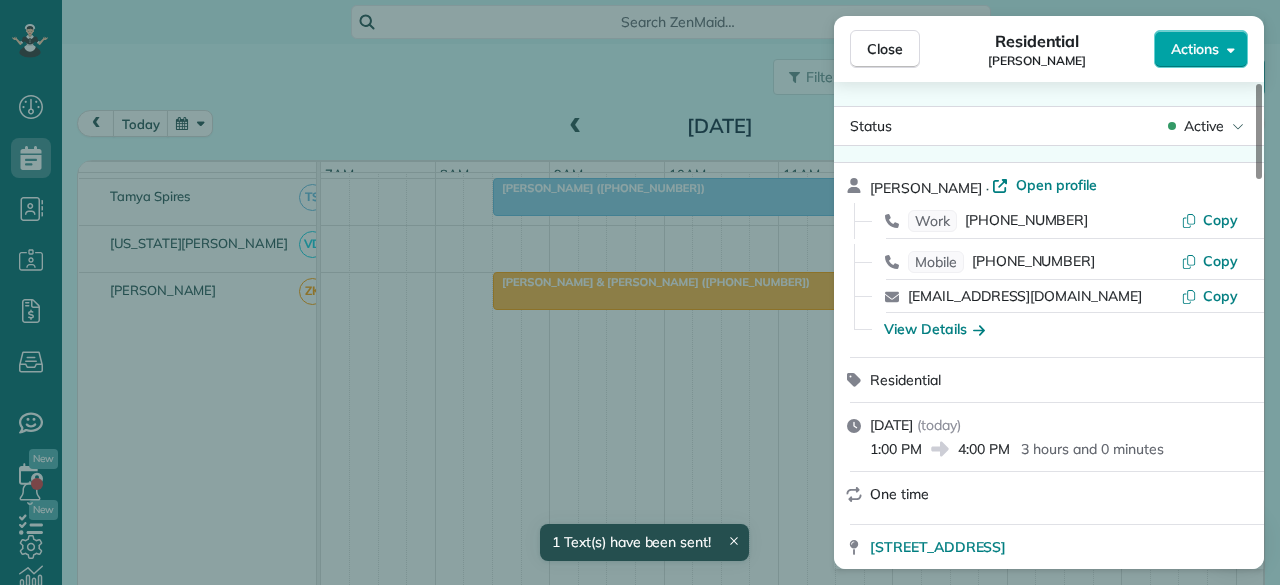 click on "Actions" at bounding box center (1201, 49) 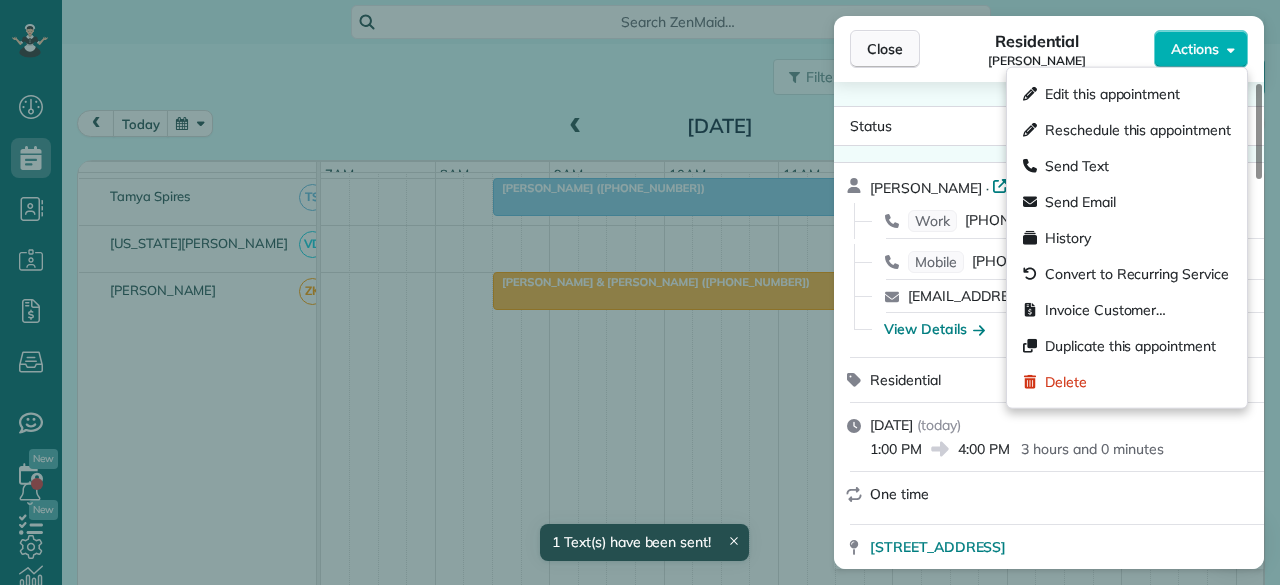 click on "Close" at bounding box center (885, 49) 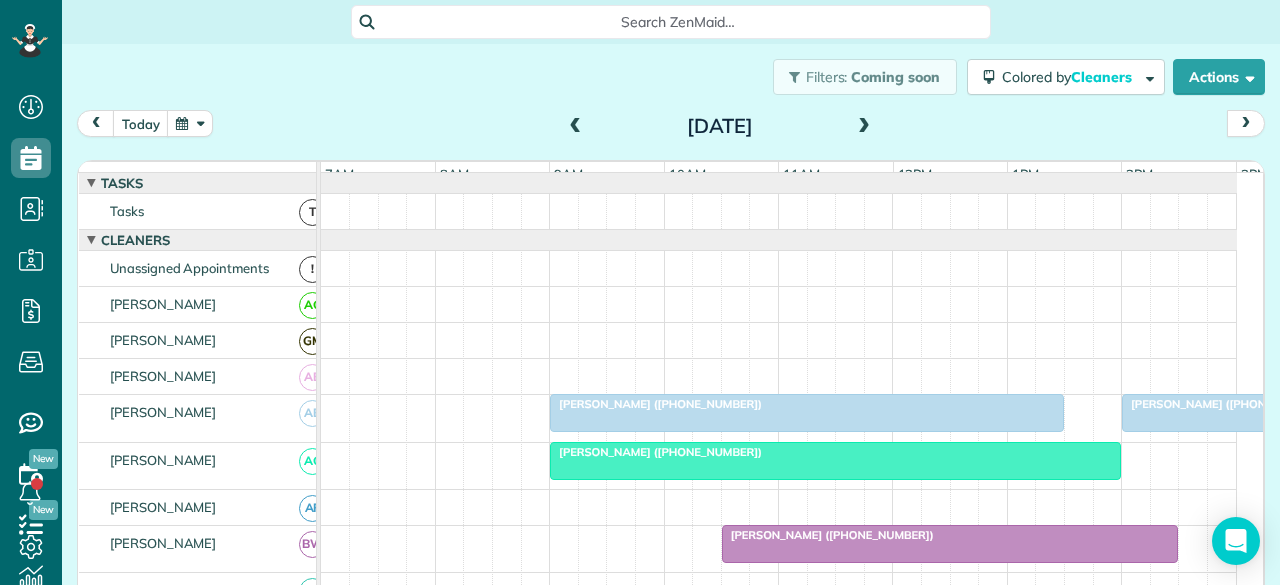 click at bounding box center (864, 127) 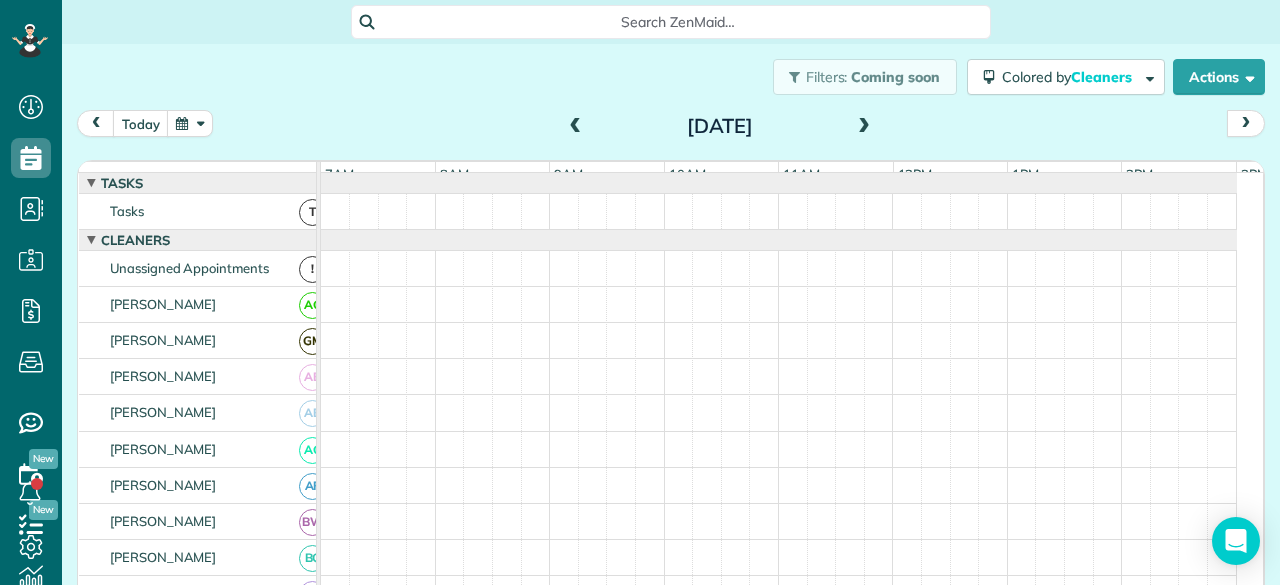 click at bounding box center (864, 127) 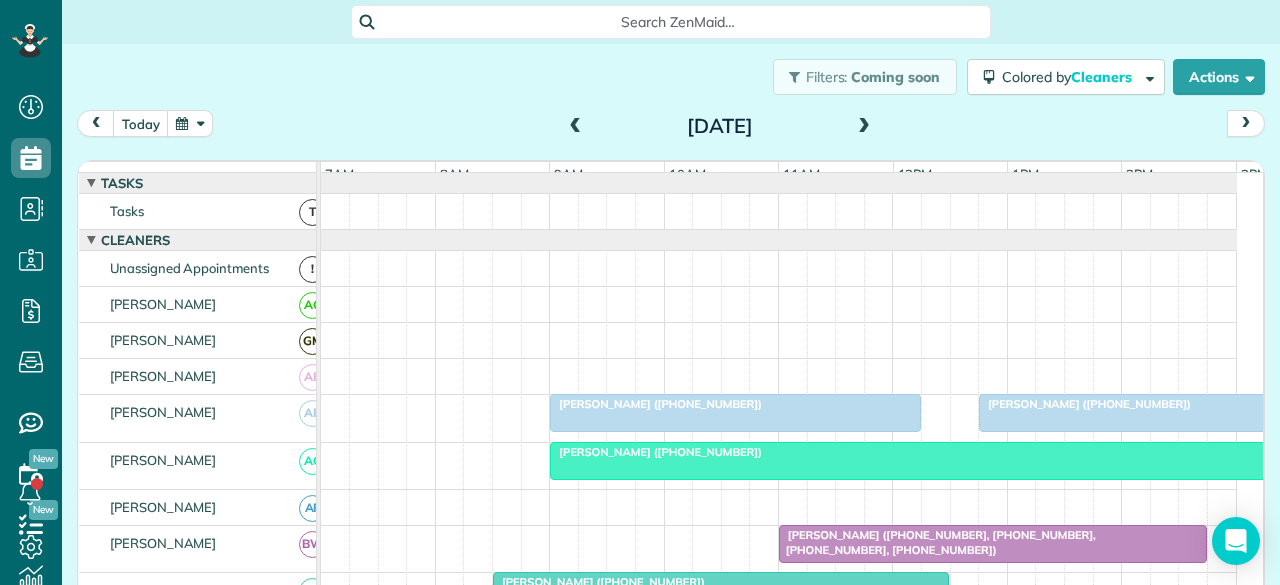 click at bounding box center (864, 127) 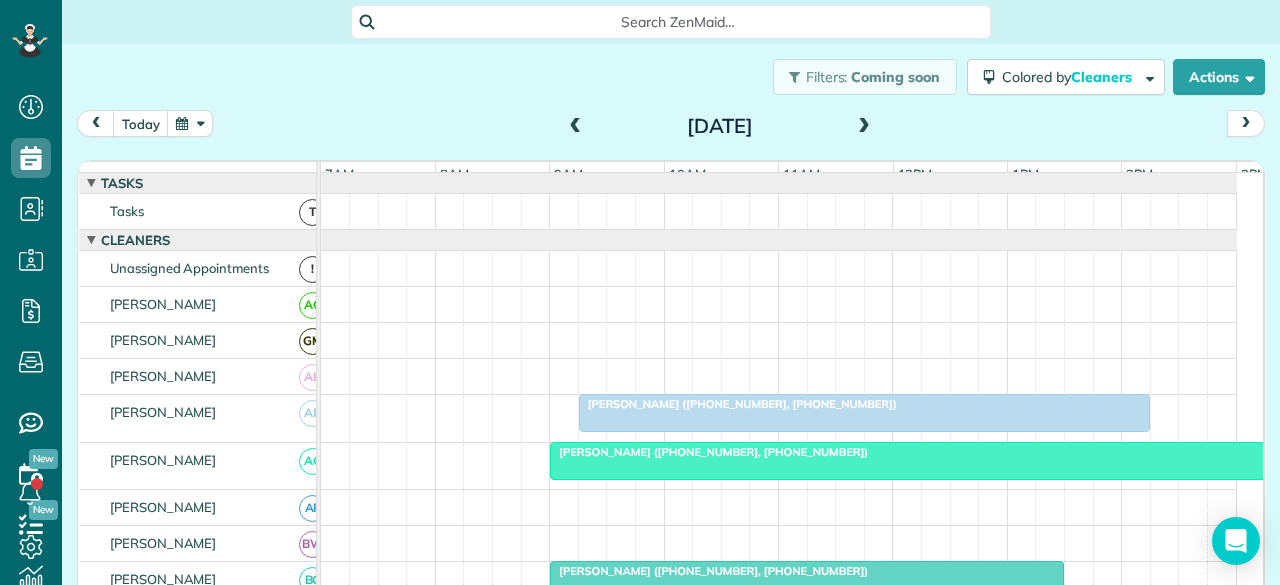 scroll, scrollTop: 94, scrollLeft: 0, axis: vertical 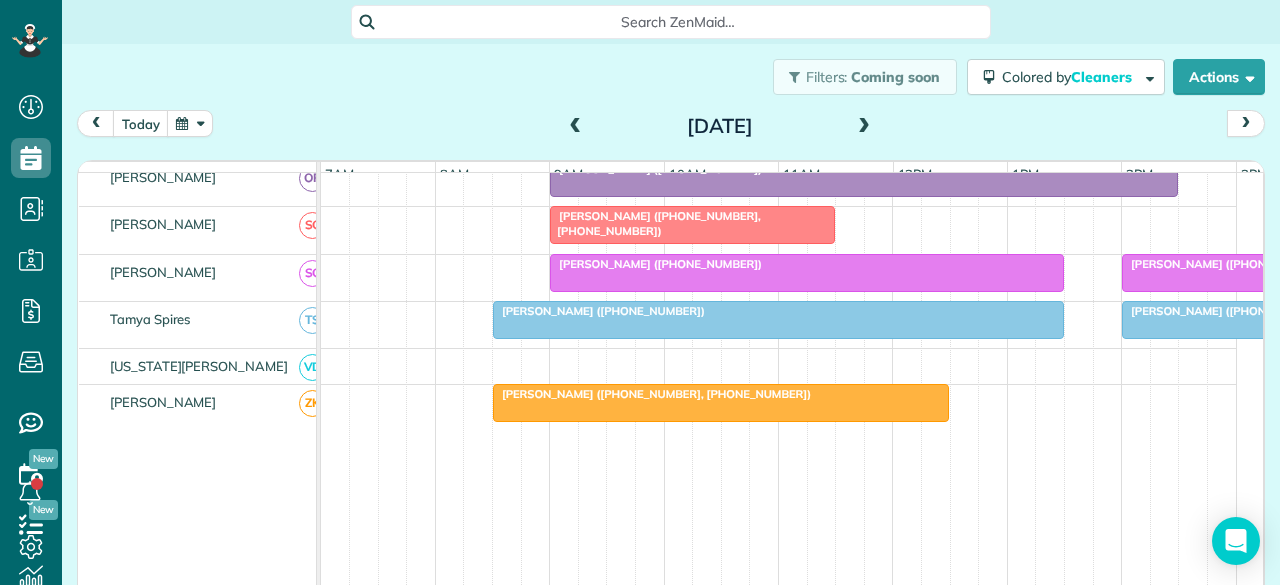 click at bounding box center [778, 320] 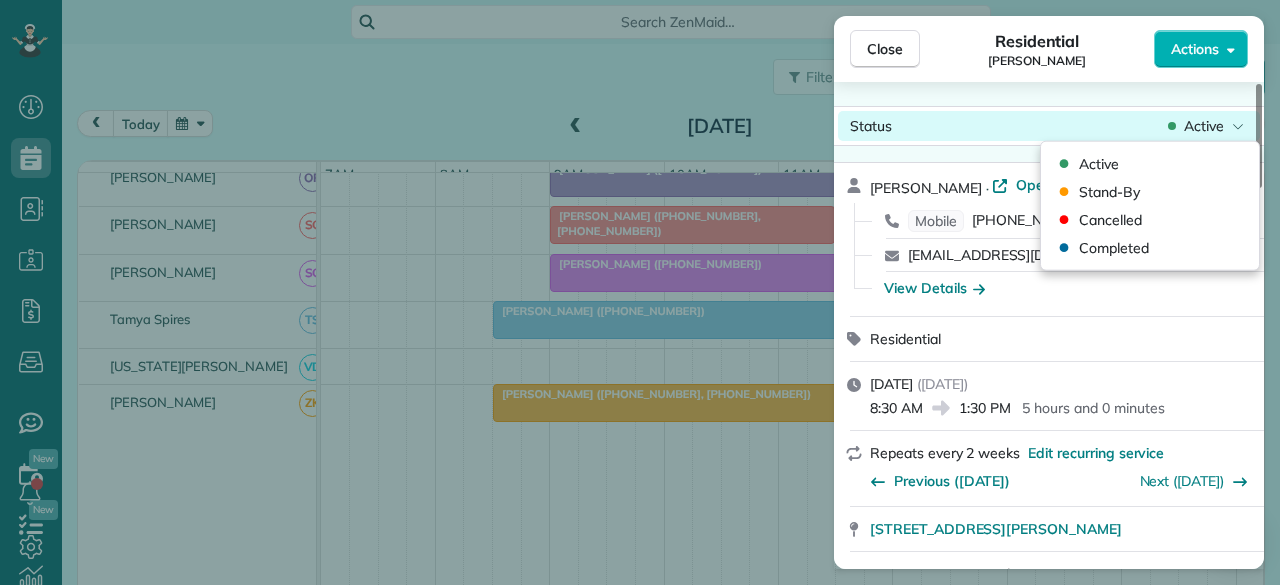 click on "Active" at bounding box center (1204, 126) 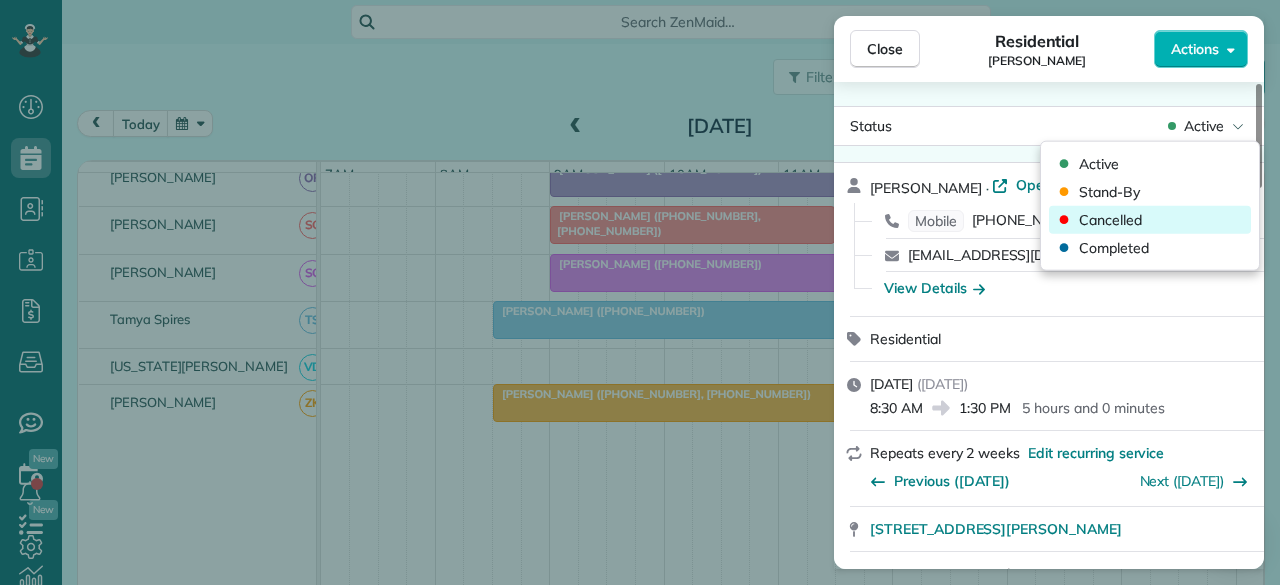 click on "Cancelled" at bounding box center [1150, 220] 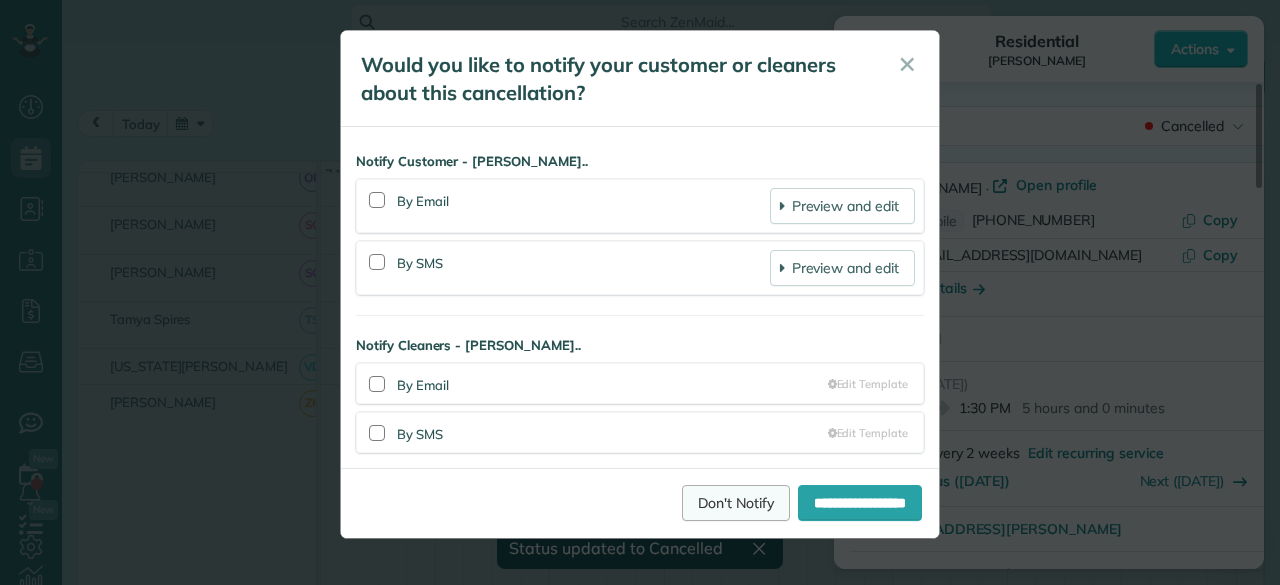 click on "Don't Notify" at bounding box center [736, 503] 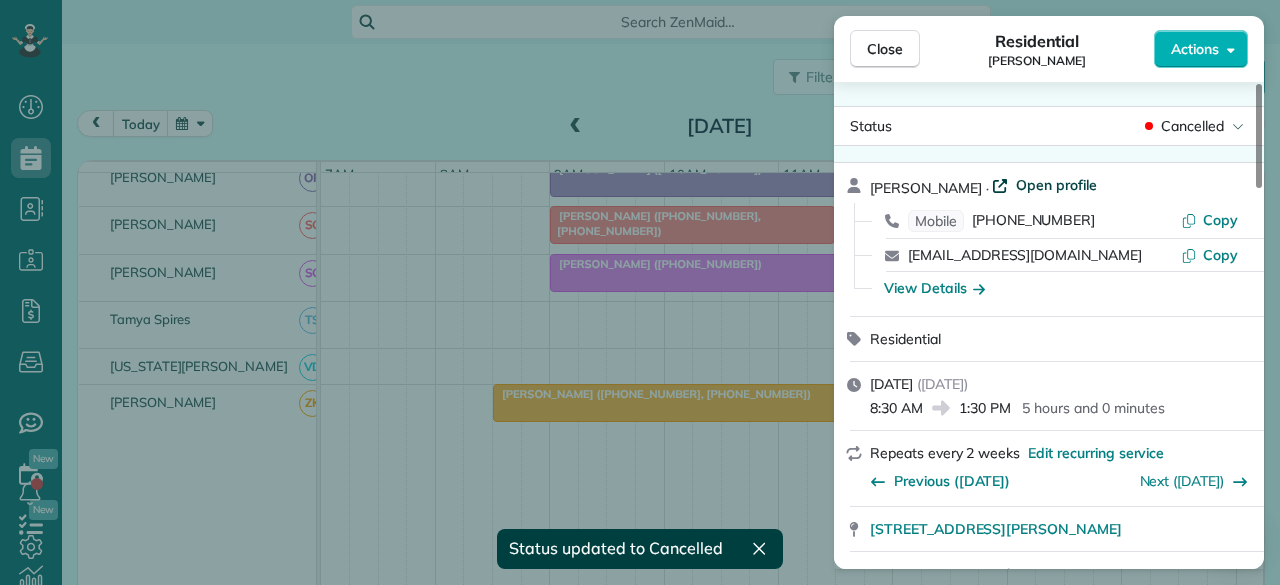 click on "Close" at bounding box center (885, 49) 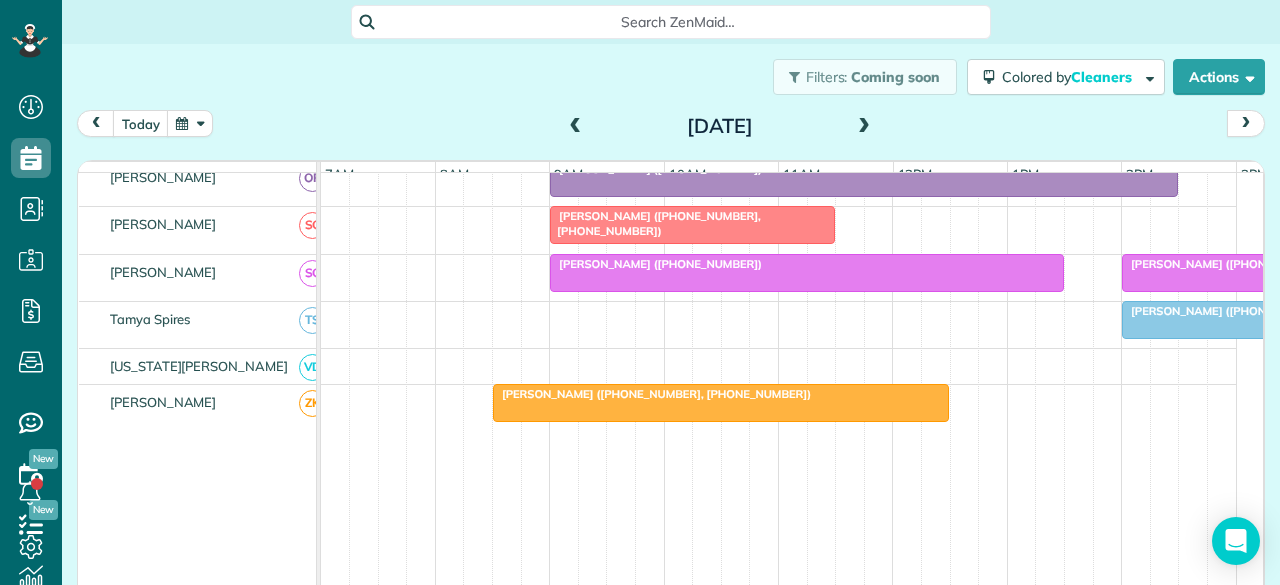 click on "[PERSON_NAME] ([PHONE_NUMBER])" at bounding box center [1228, 264] 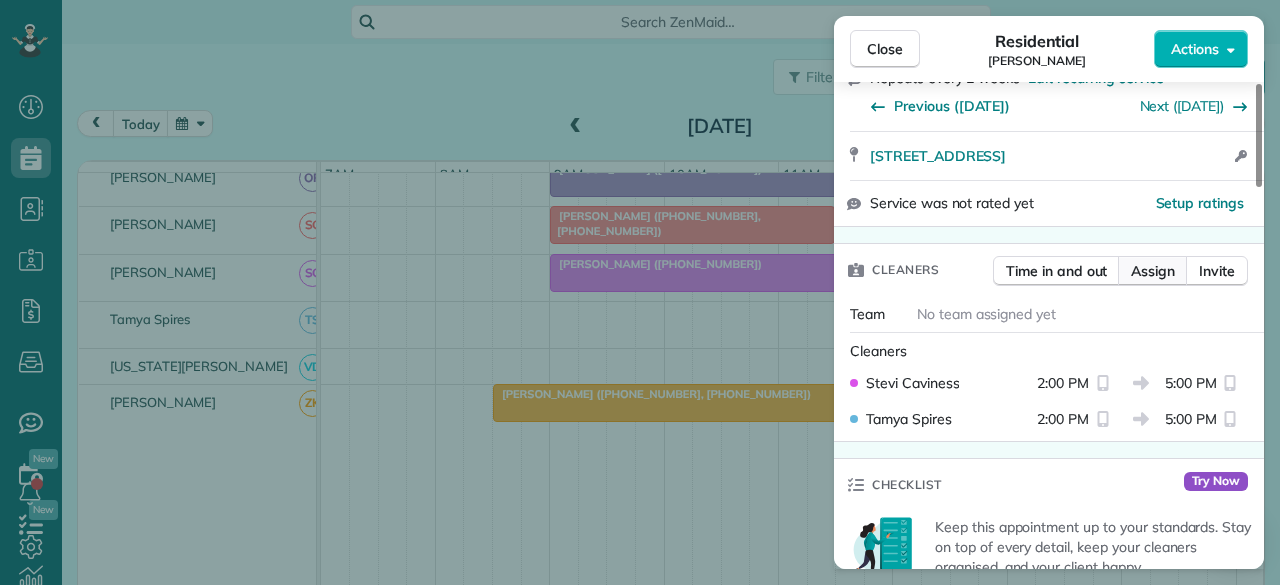 click on "Assign" at bounding box center [1153, 271] 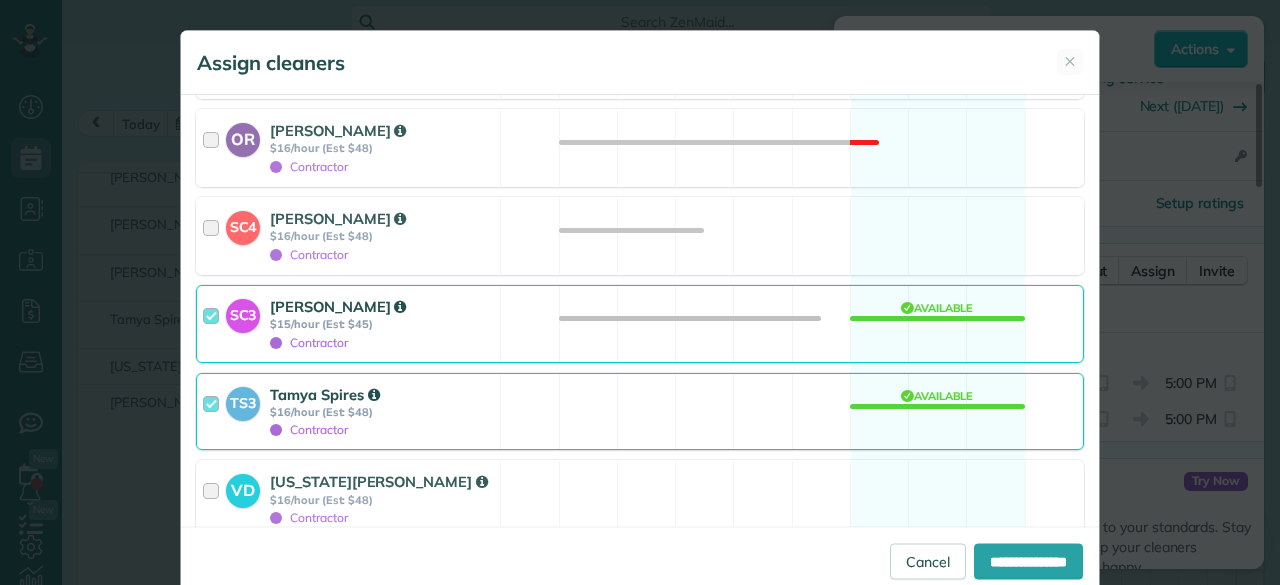 click on "$15/hour (Est: $45)" at bounding box center [382, 324] 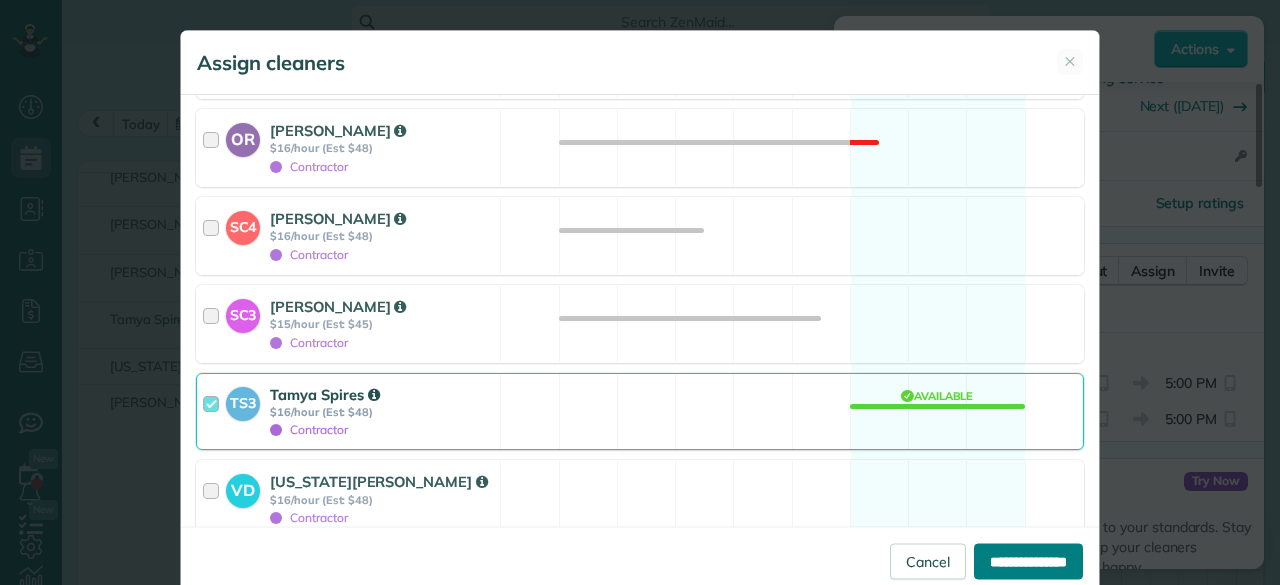 click on "**********" at bounding box center [1028, 561] 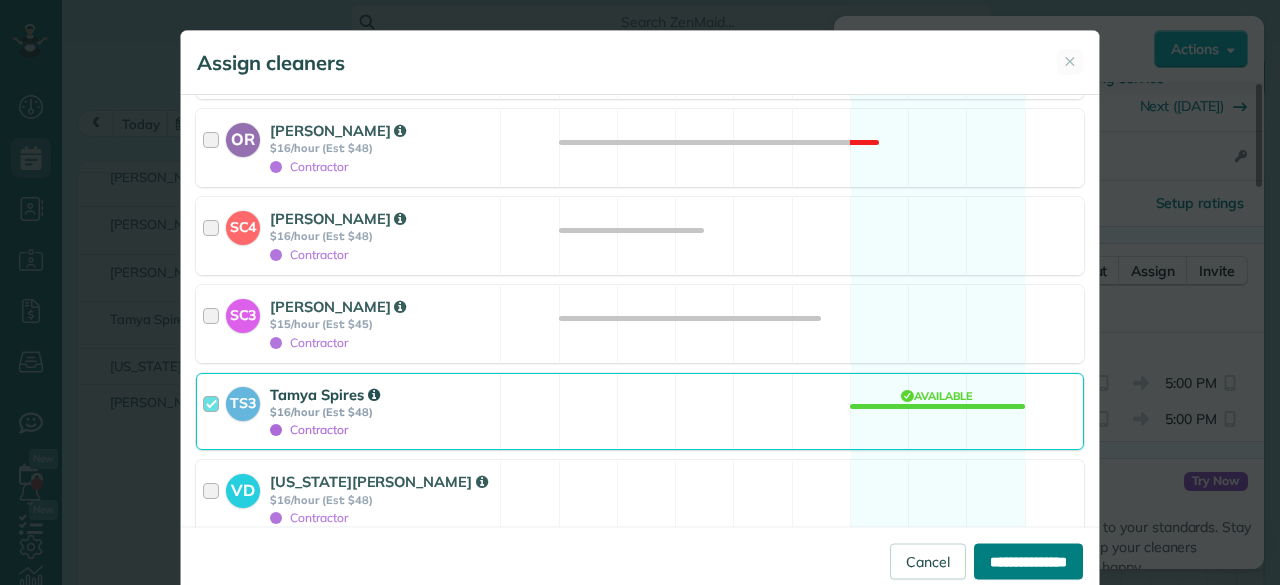 type on "**********" 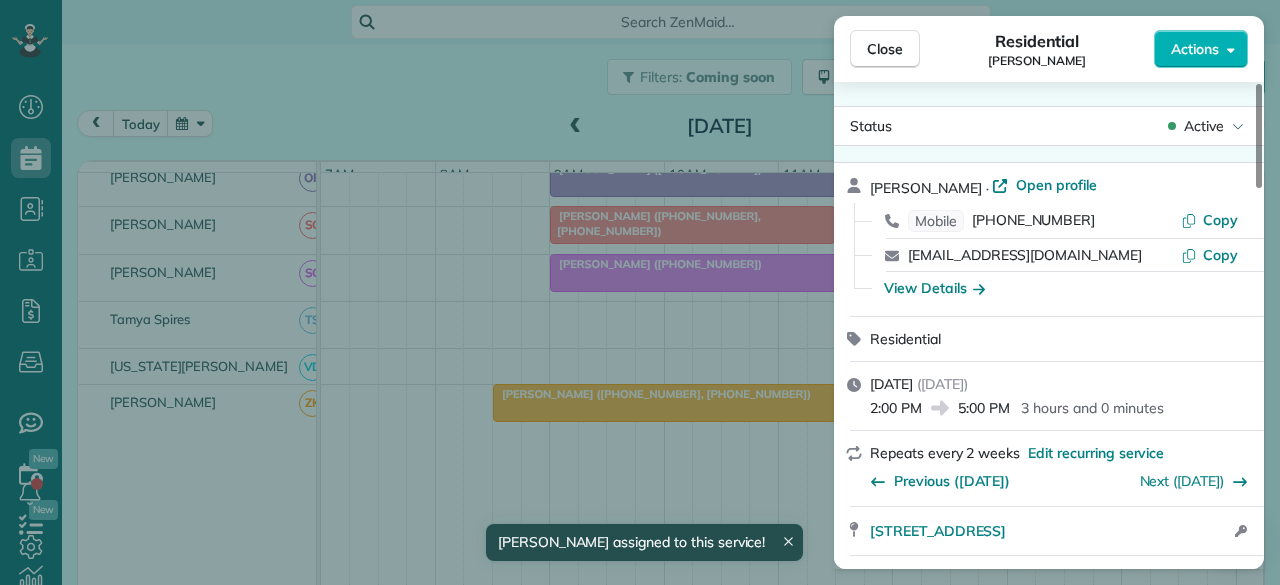 click on "Close" at bounding box center [885, 49] 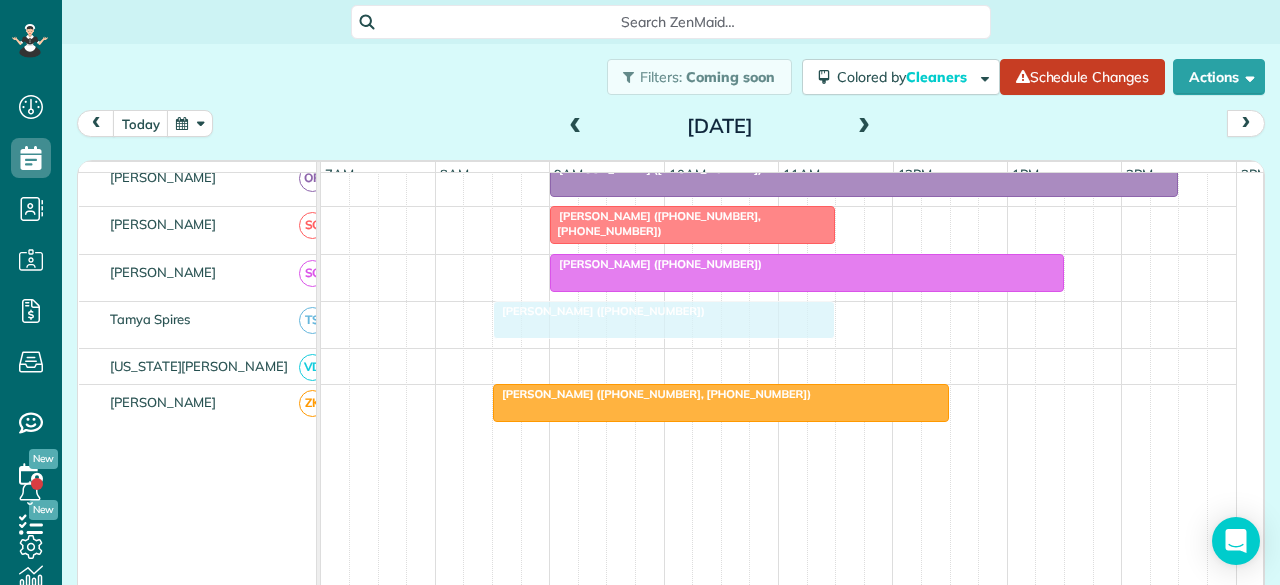drag, startPoint x: 1194, startPoint y: 317, endPoint x: 583, endPoint y: 323, distance: 611.0295 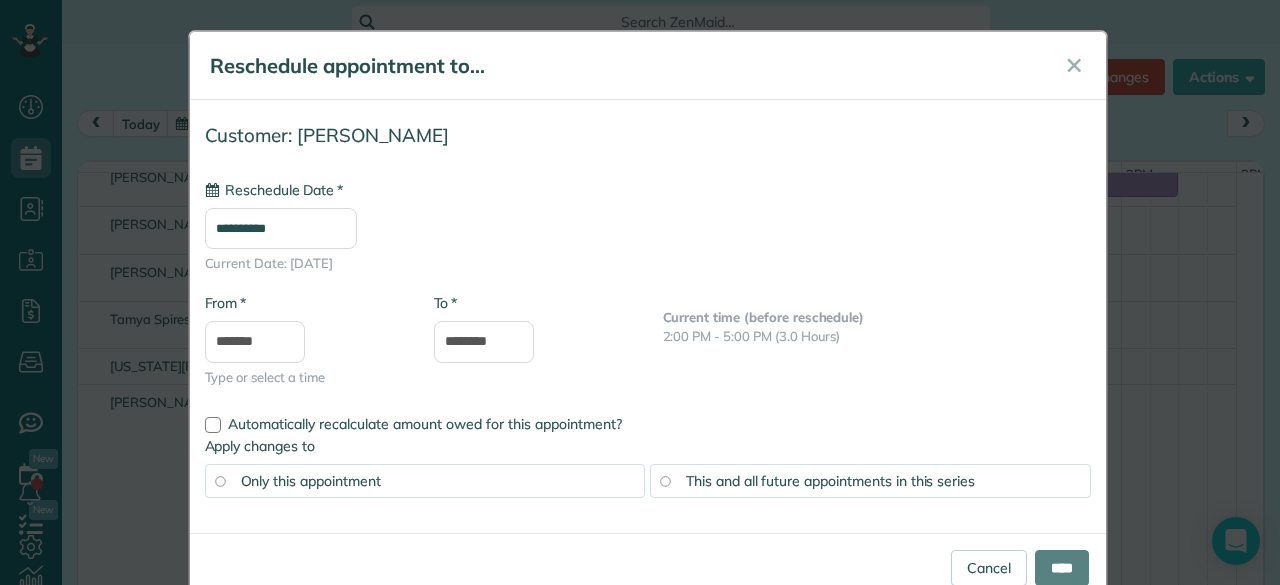 type on "**********" 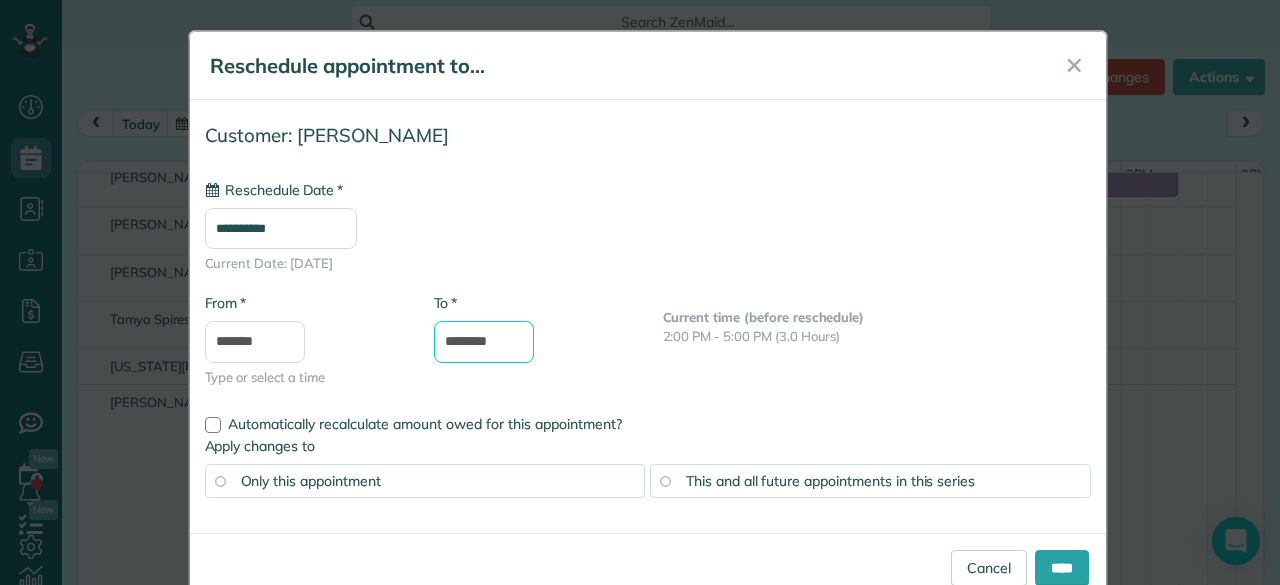 click on "********" at bounding box center (484, 342) 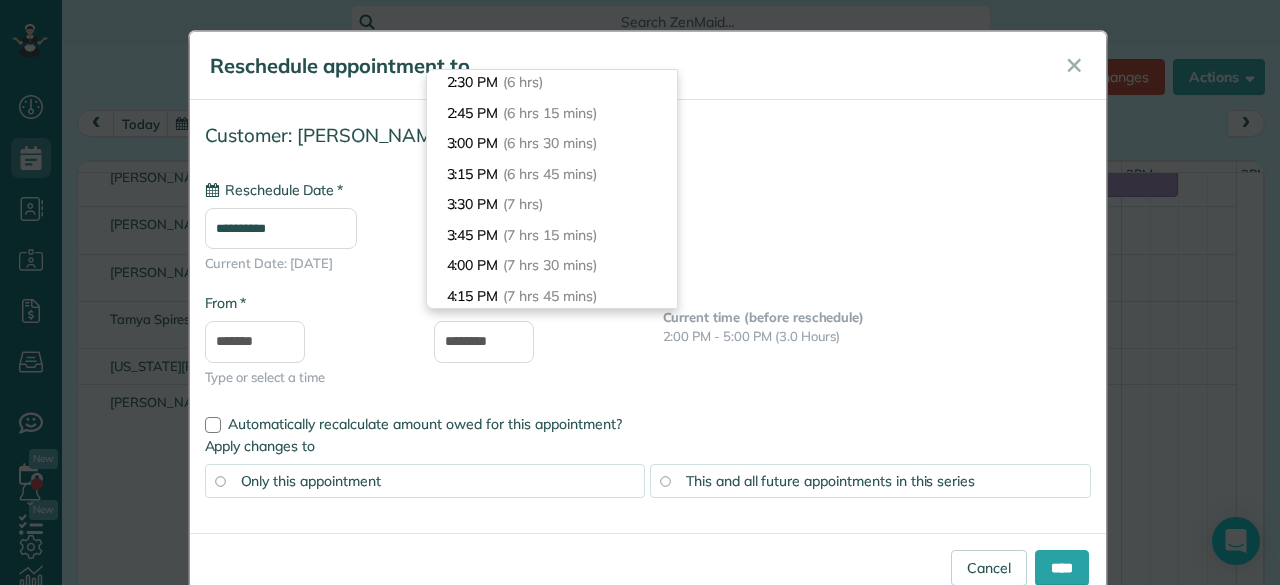 click on "Reschedule appointment to..." at bounding box center (624, 66) 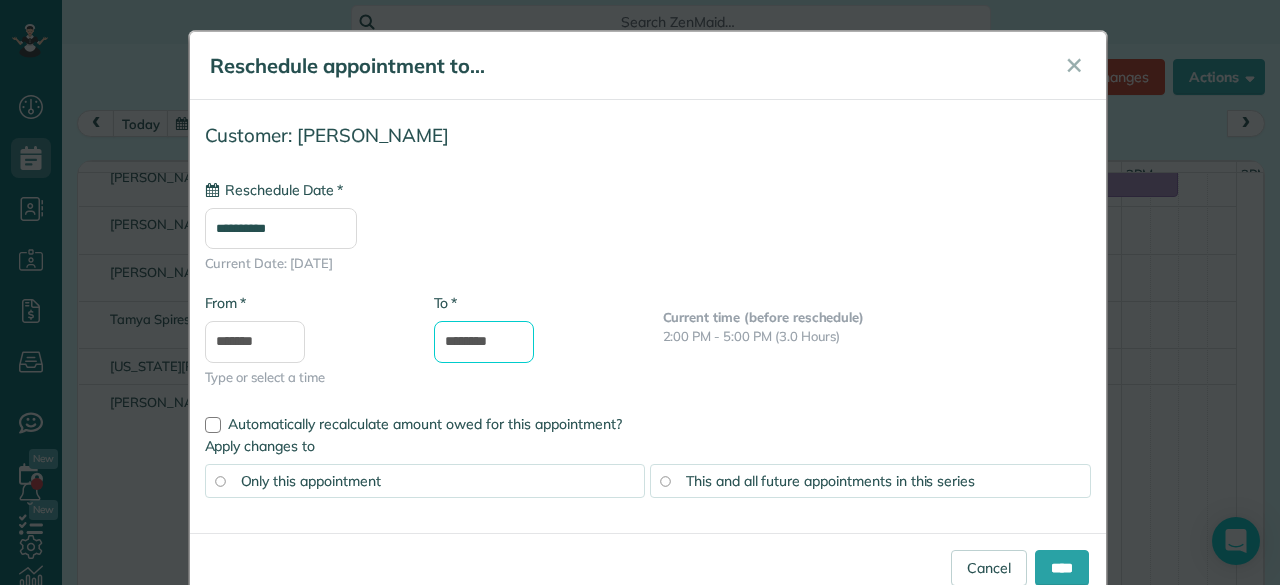 click on "********" at bounding box center (484, 342) 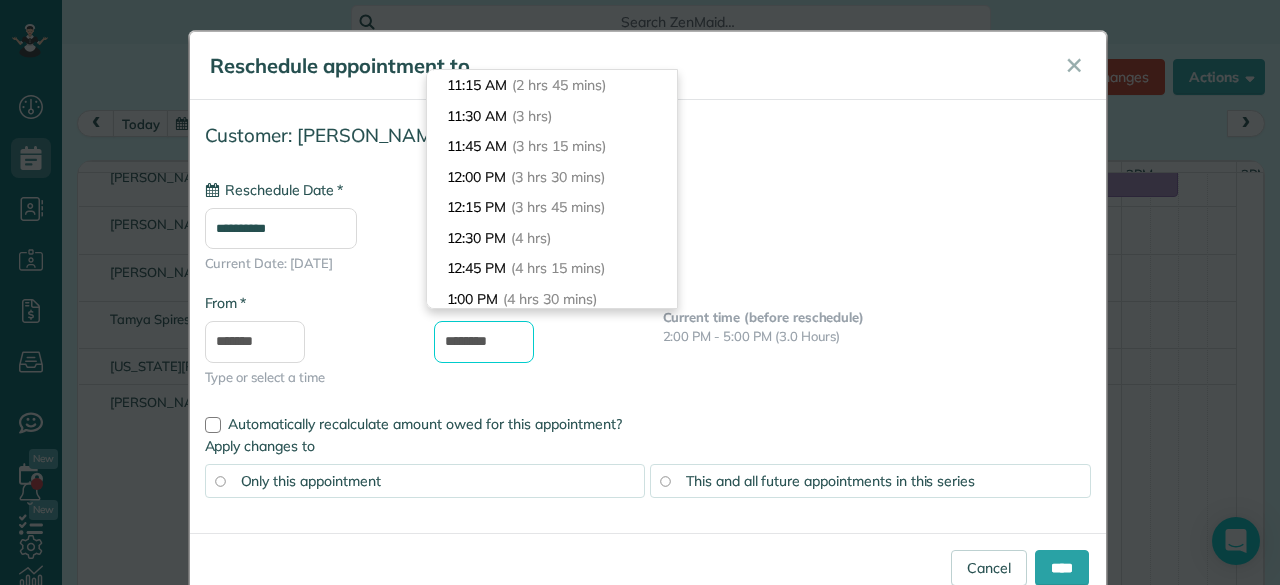 drag, startPoint x: 496, startPoint y: 336, endPoint x: 423, endPoint y: 335, distance: 73.00685 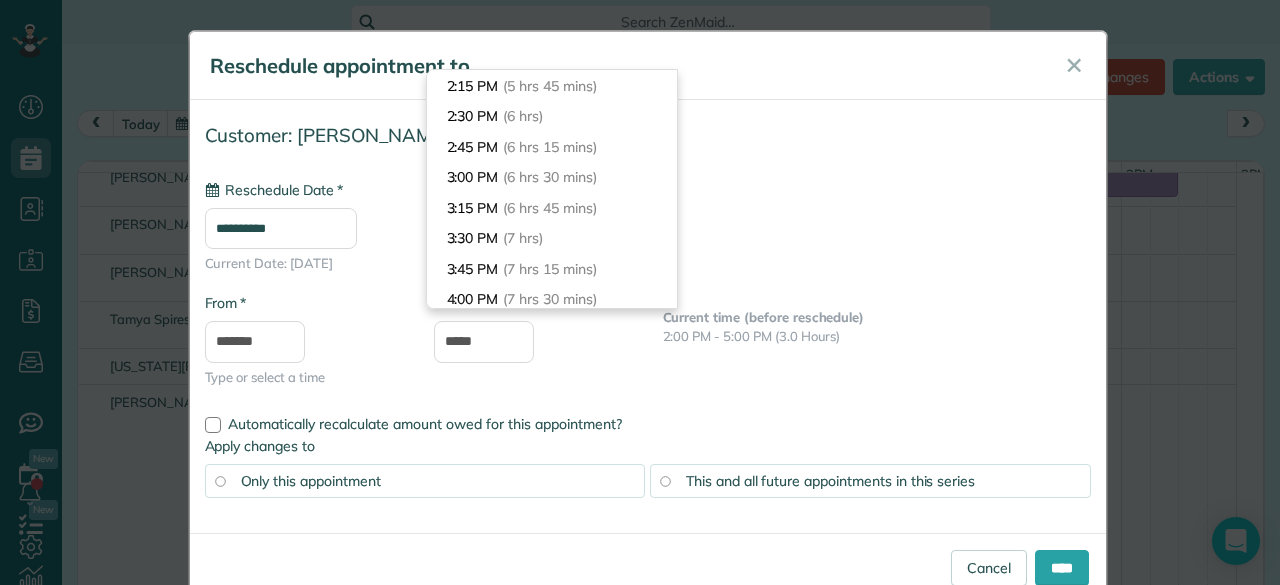 type on "*******" 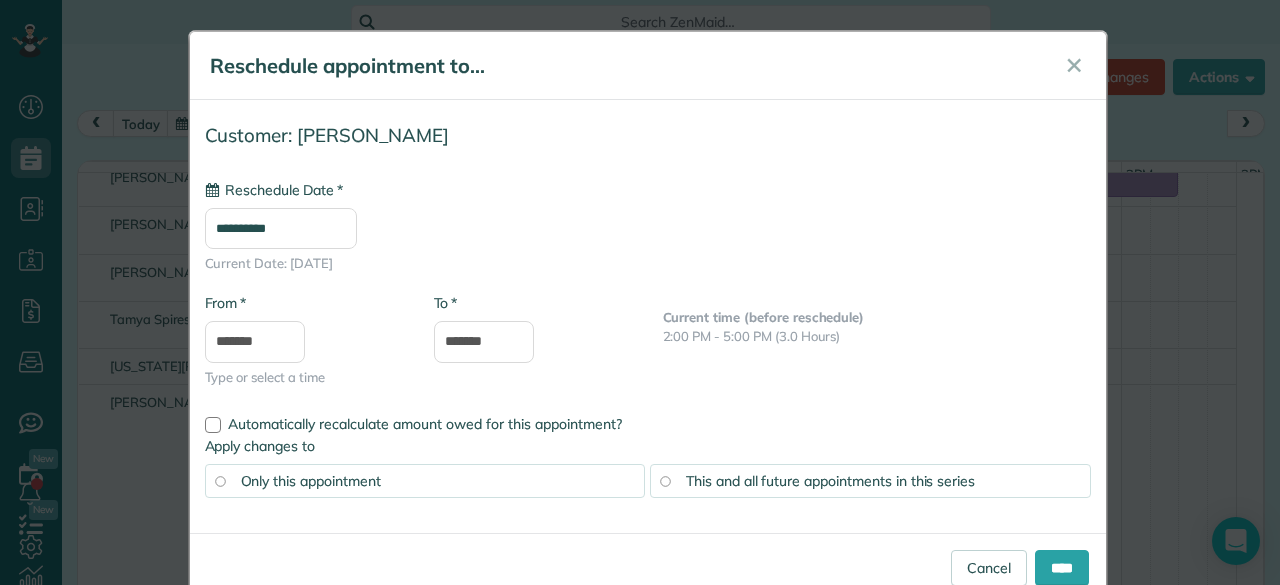 click on "**********" at bounding box center (648, 261) 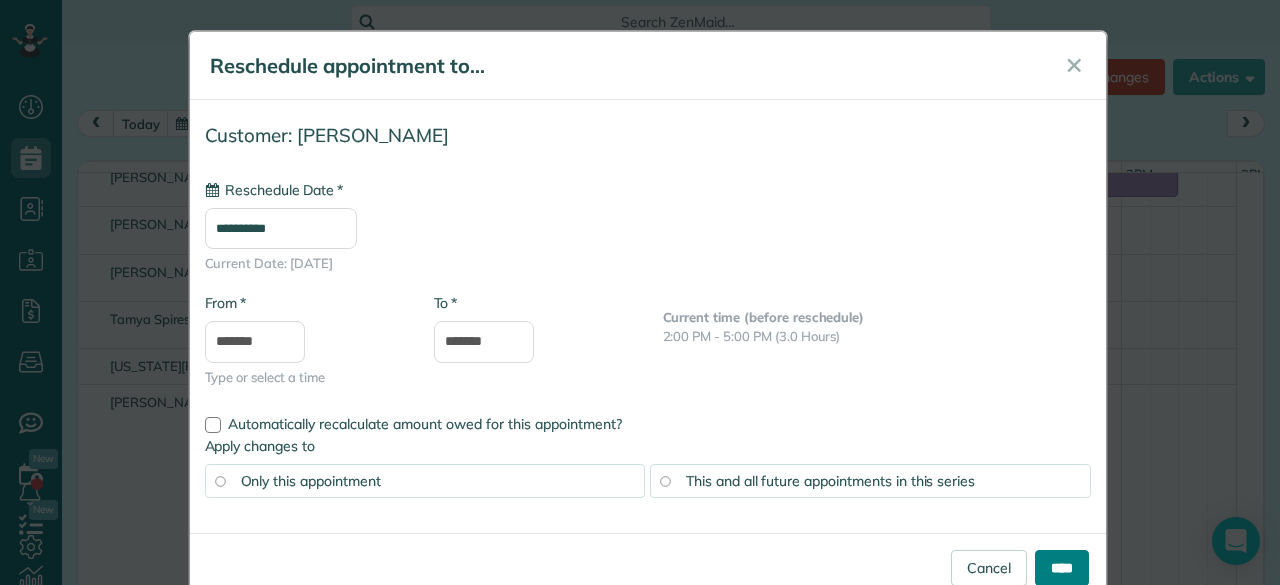 click on "****" at bounding box center (1062, 568) 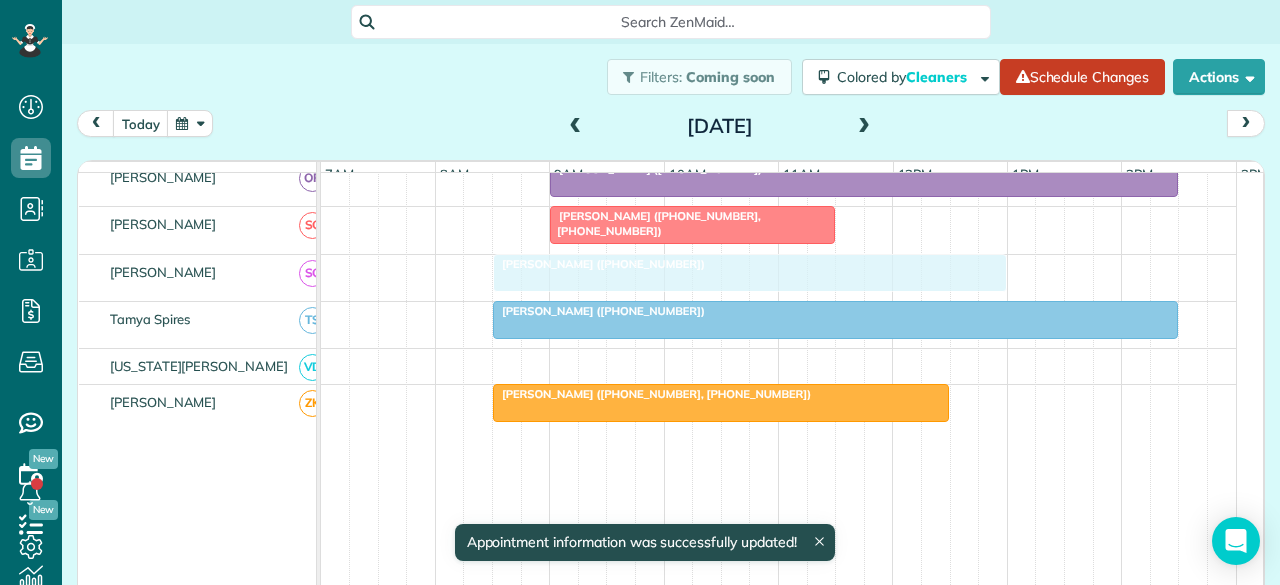 drag, startPoint x: 643, startPoint y: 267, endPoint x: 581, endPoint y: 267, distance: 62 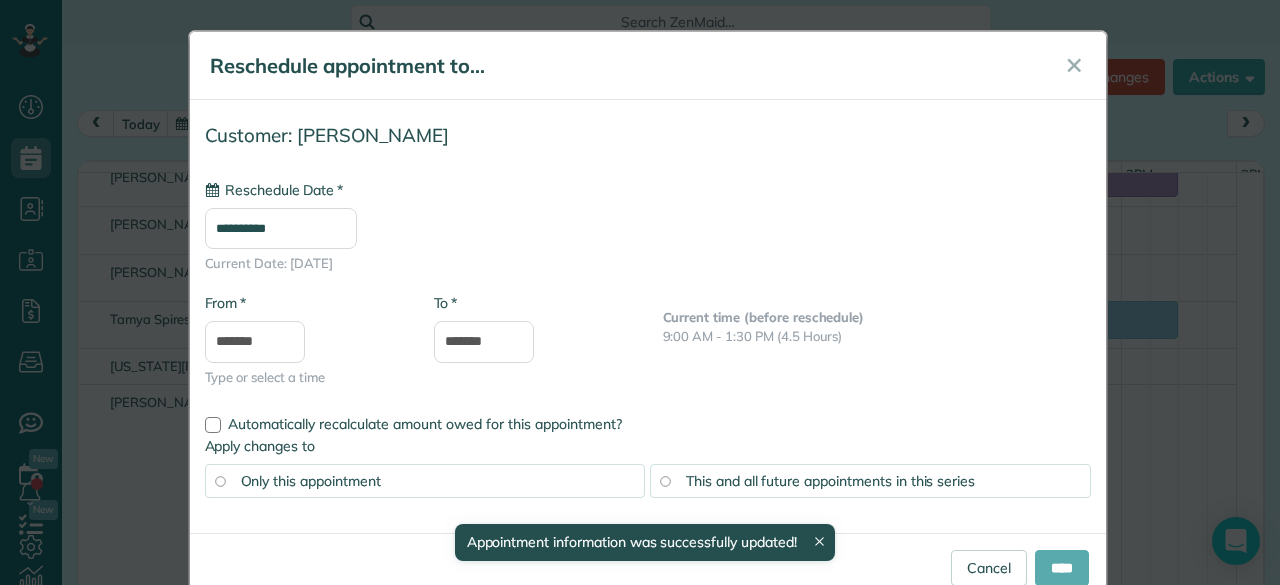 type on "**********" 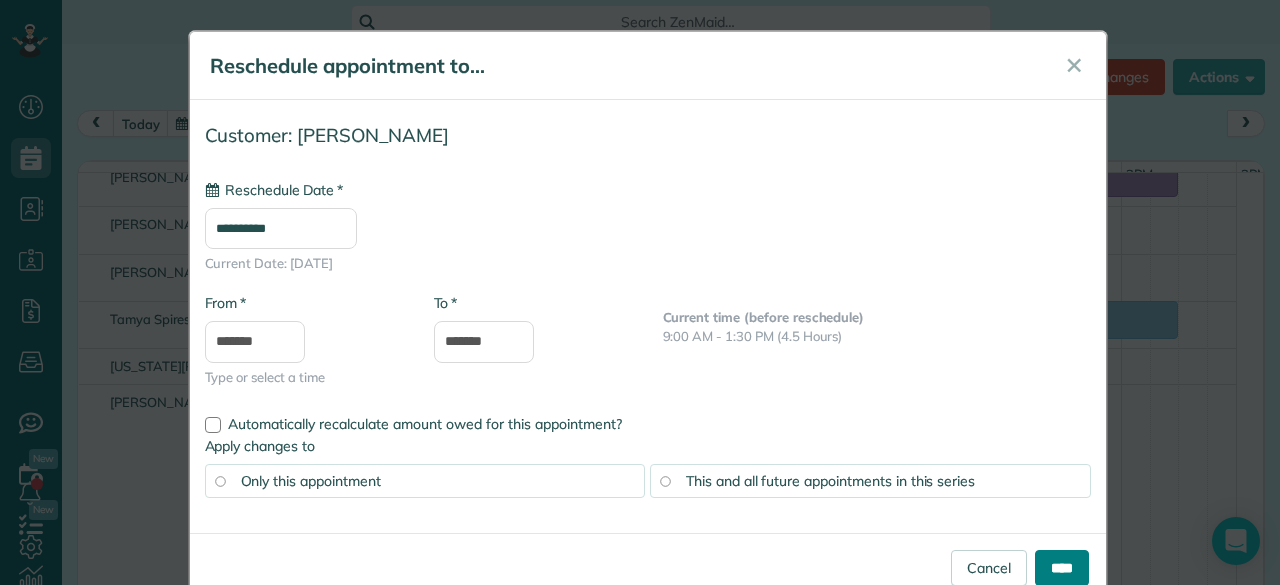 click on "****" at bounding box center (1062, 568) 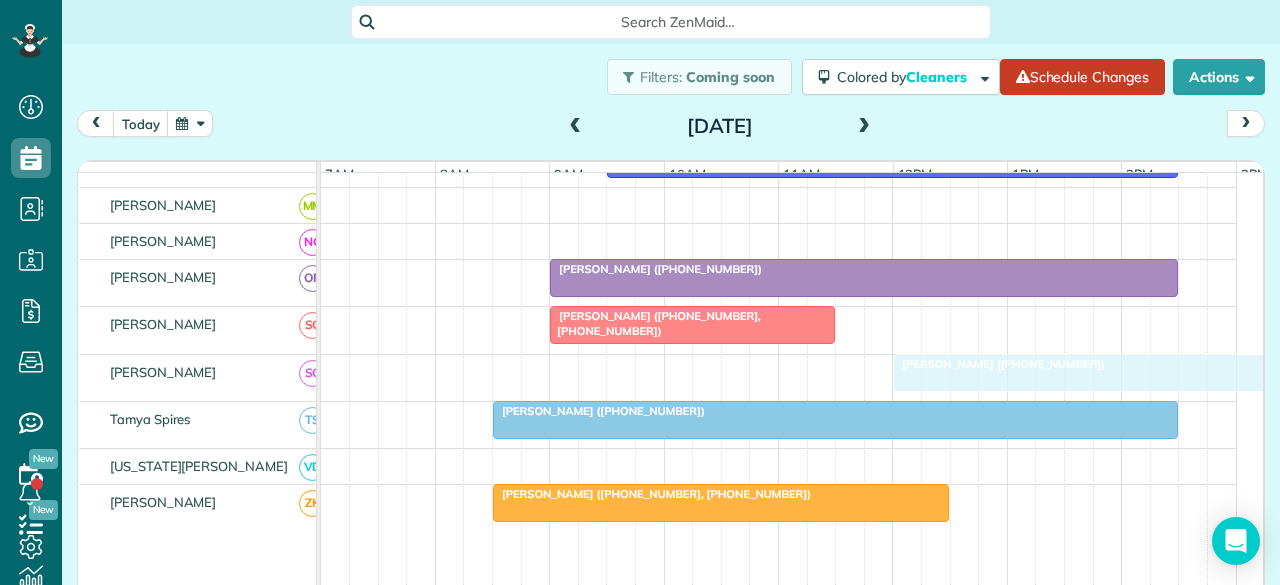 drag, startPoint x: 533, startPoint y: 374, endPoint x: 940, endPoint y: 379, distance: 407.0307 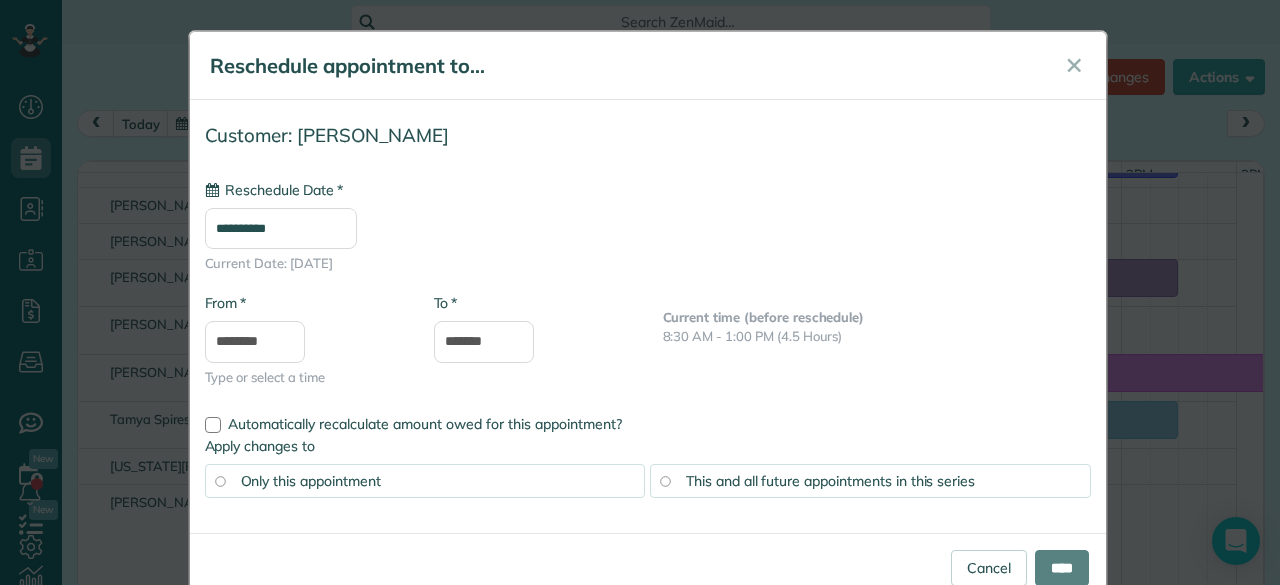 type on "**********" 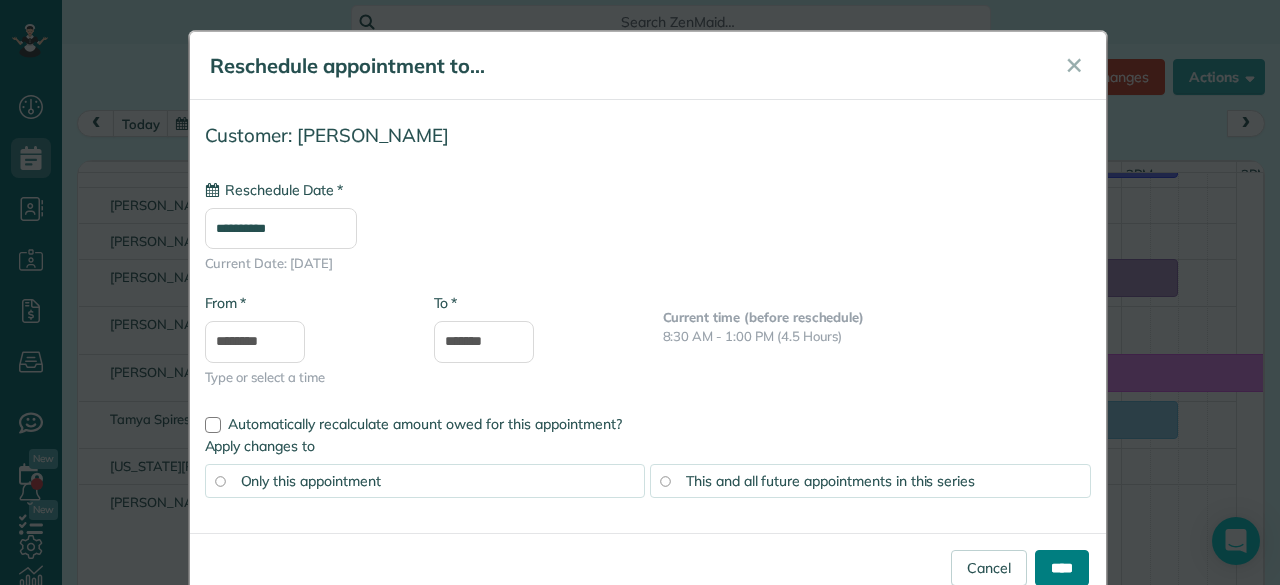 click on "****" at bounding box center (1062, 568) 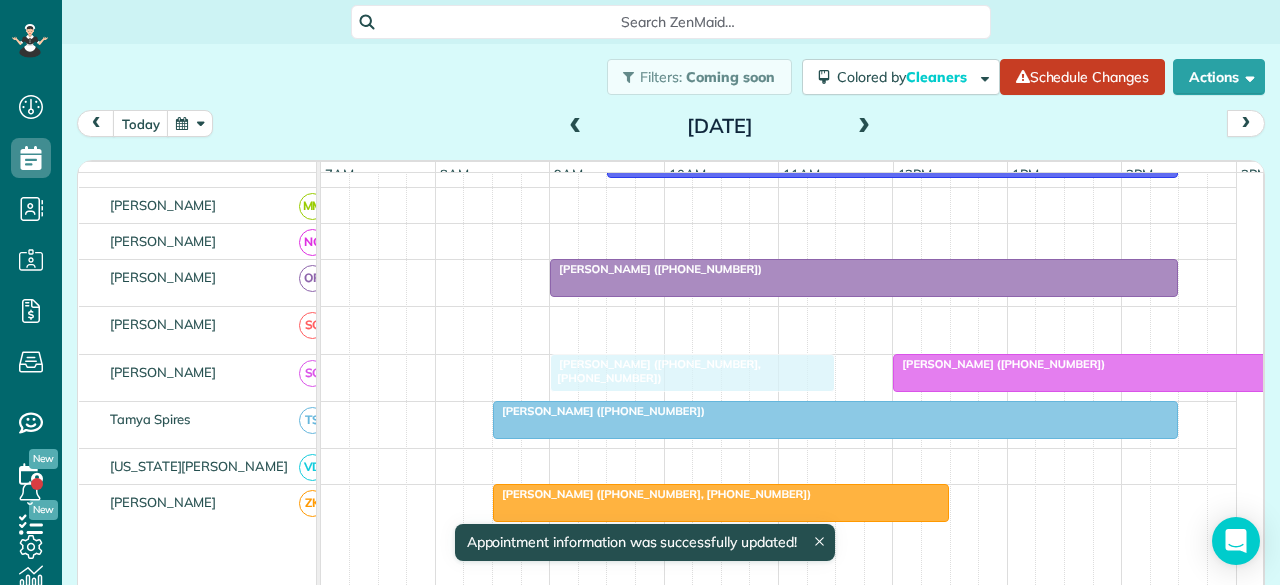drag, startPoint x: 642, startPoint y: 330, endPoint x: 634, endPoint y: 361, distance: 32.01562 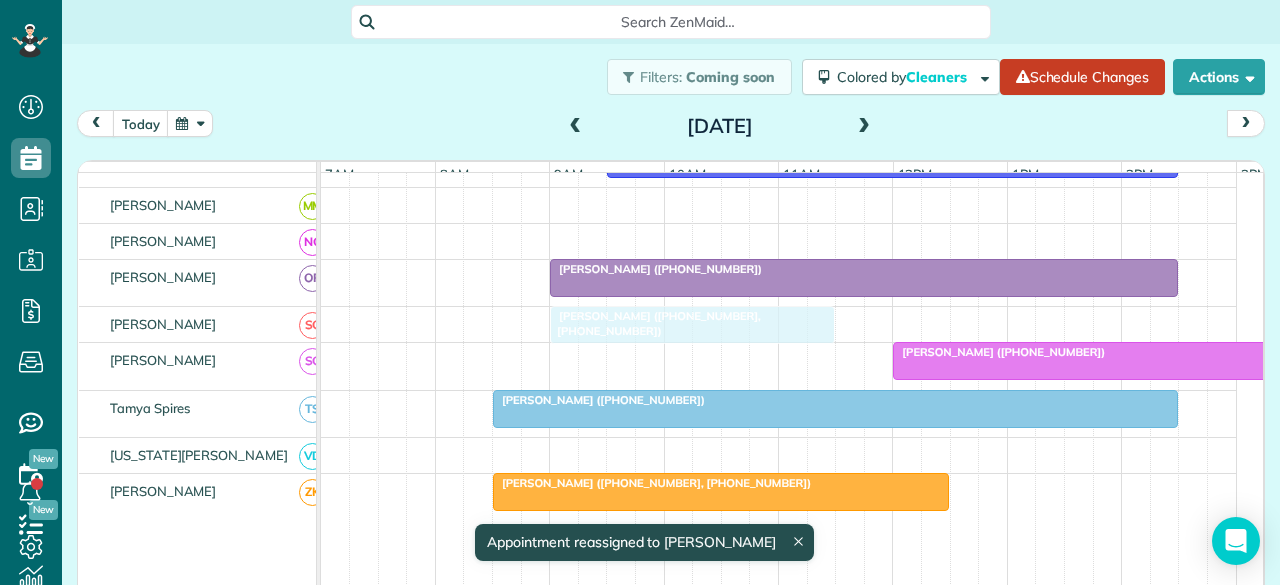 drag, startPoint x: 590, startPoint y: 359, endPoint x: 580, endPoint y: 329, distance: 31.622776 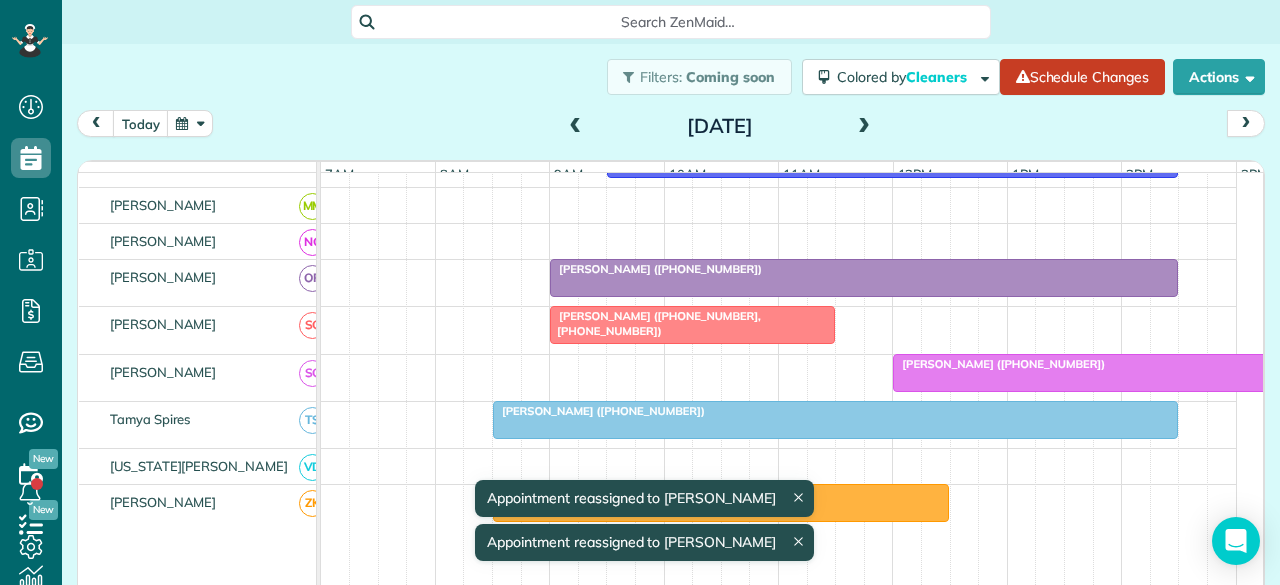 scroll, scrollTop: 900, scrollLeft: 0, axis: vertical 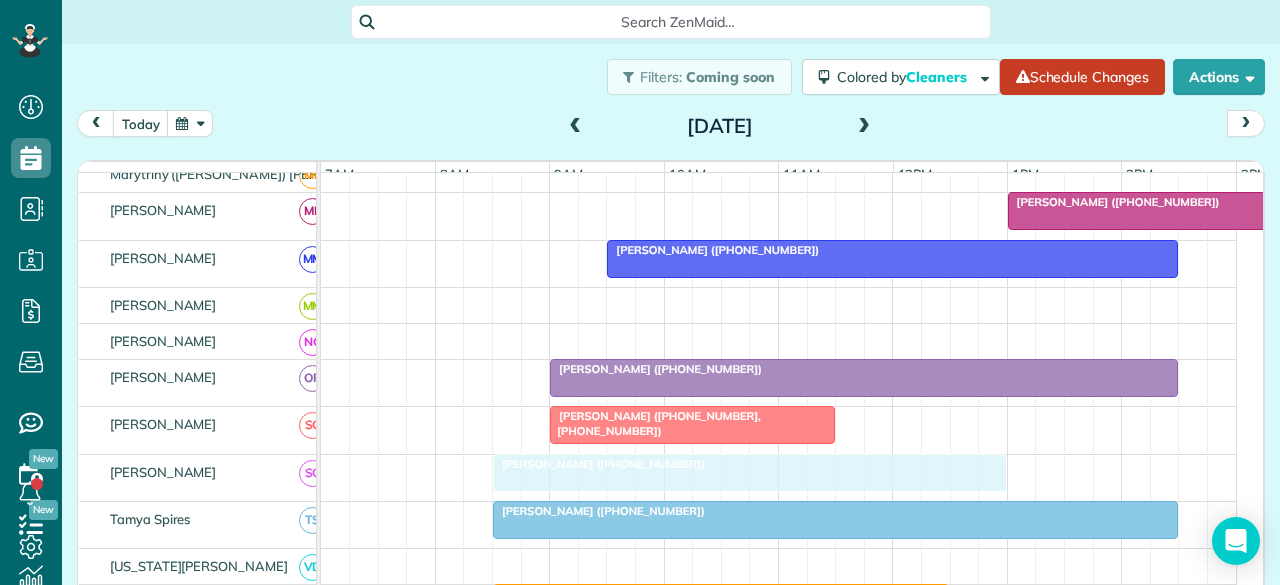 drag, startPoint x: 928, startPoint y: 475, endPoint x: 524, endPoint y: 476, distance: 404.00125 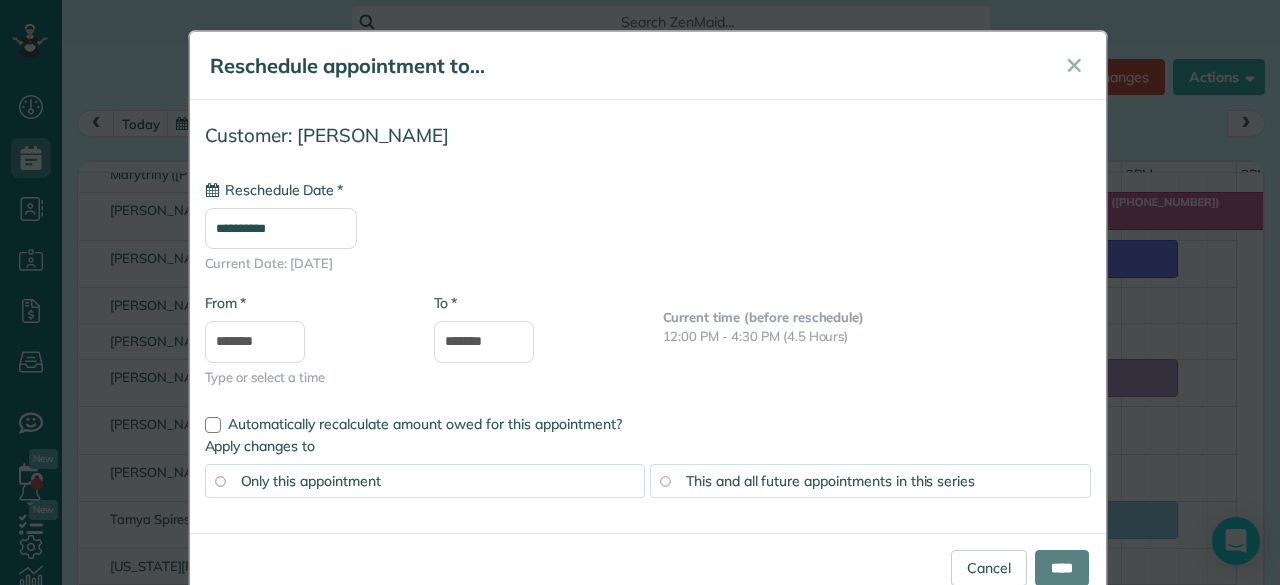 type on "**********" 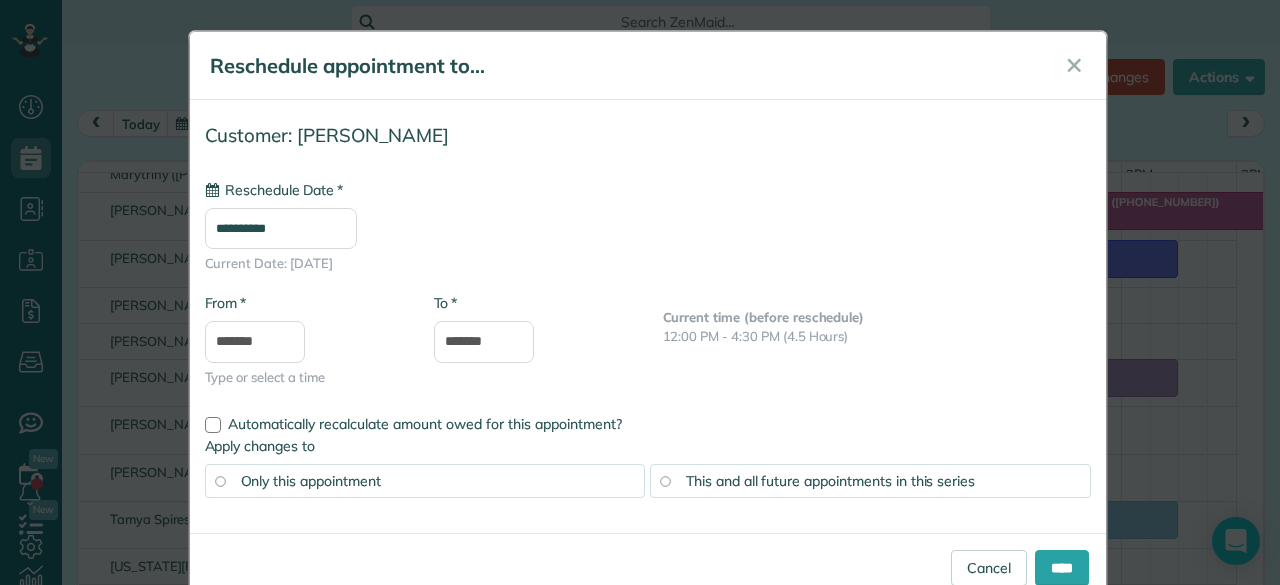scroll, scrollTop: 46, scrollLeft: 0, axis: vertical 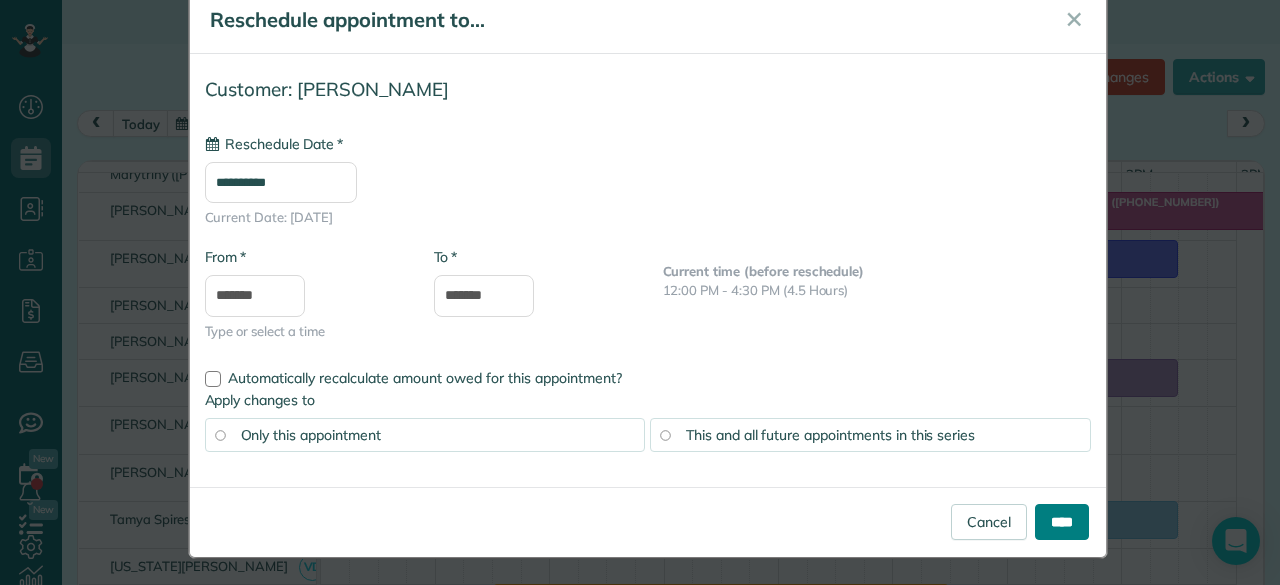 click on "****" at bounding box center [1062, 522] 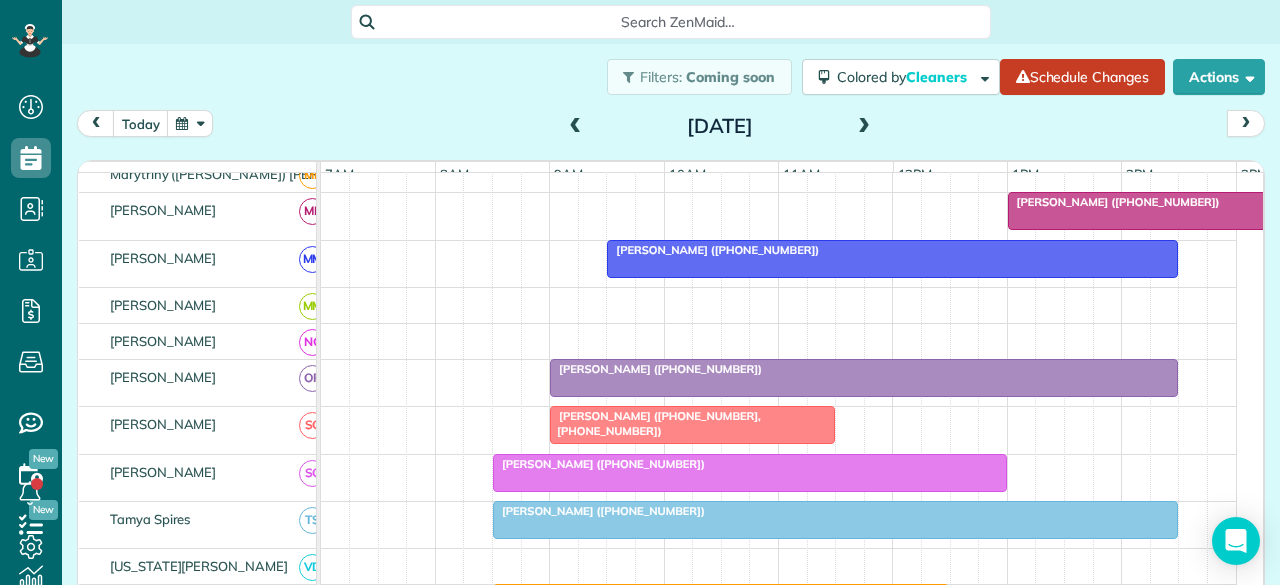 scroll, scrollTop: 1100, scrollLeft: 0, axis: vertical 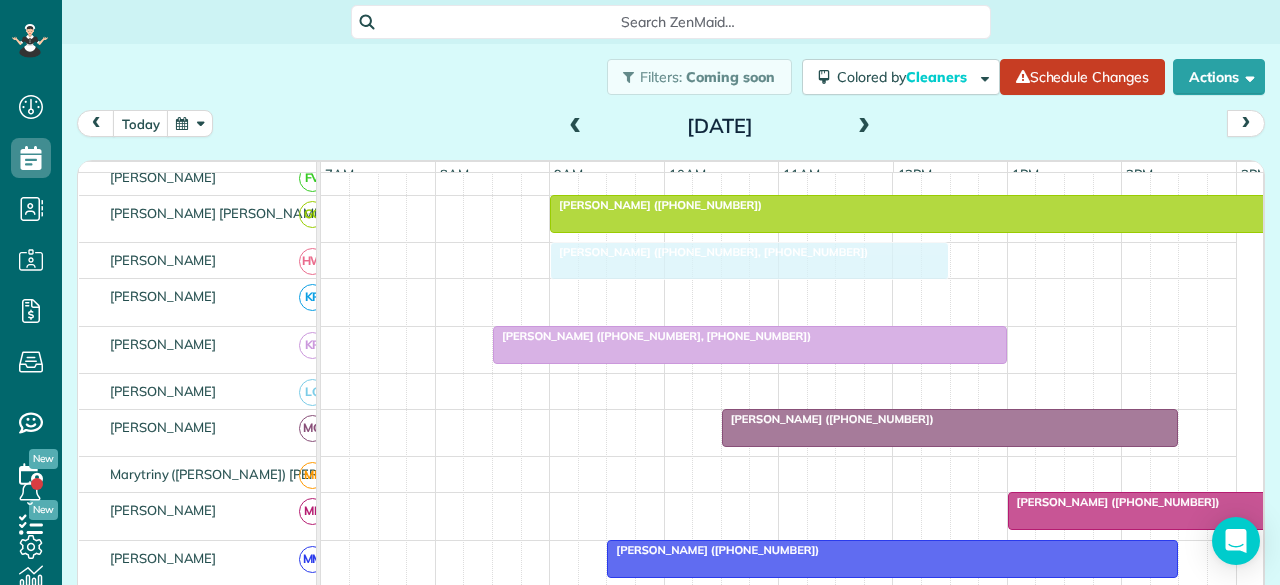 drag, startPoint x: 588, startPoint y: 302, endPoint x: 589, endPoint y: 265, distance: 37.01351 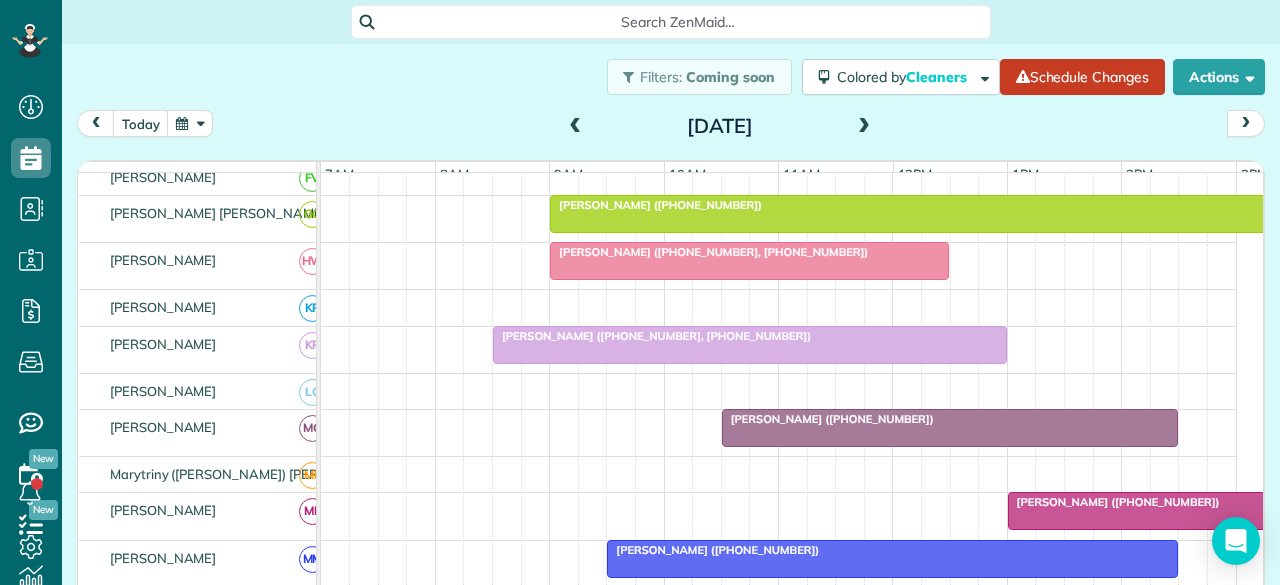 click at bounding box center (576, 127) 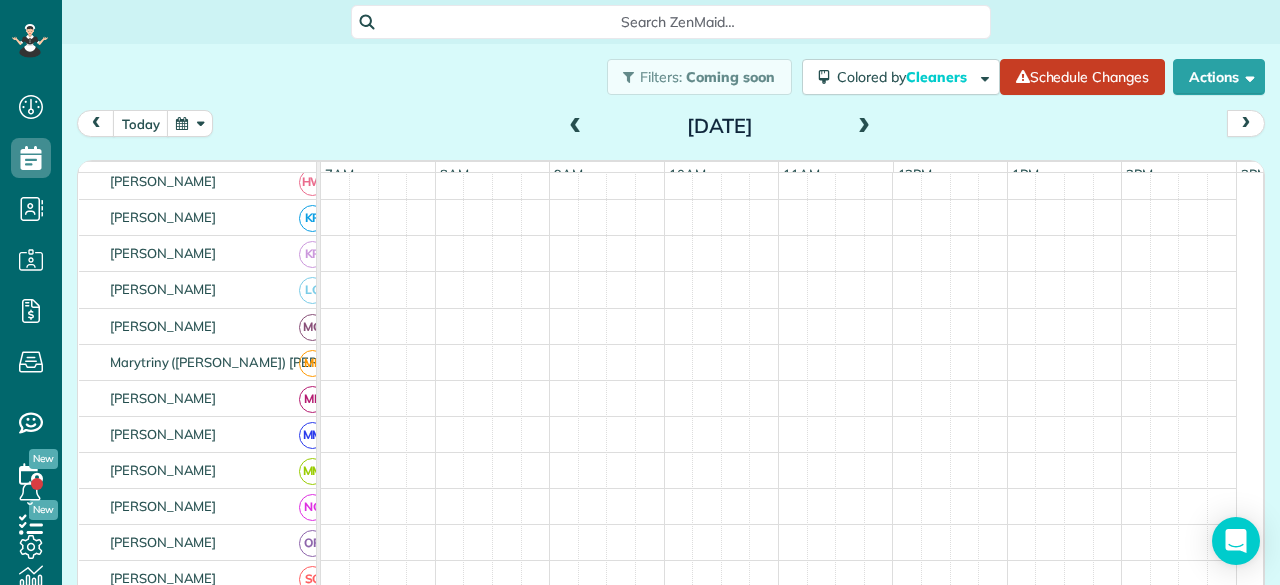 scroll, scrollTop: 632, scrollLeft: 0, axis: vertical 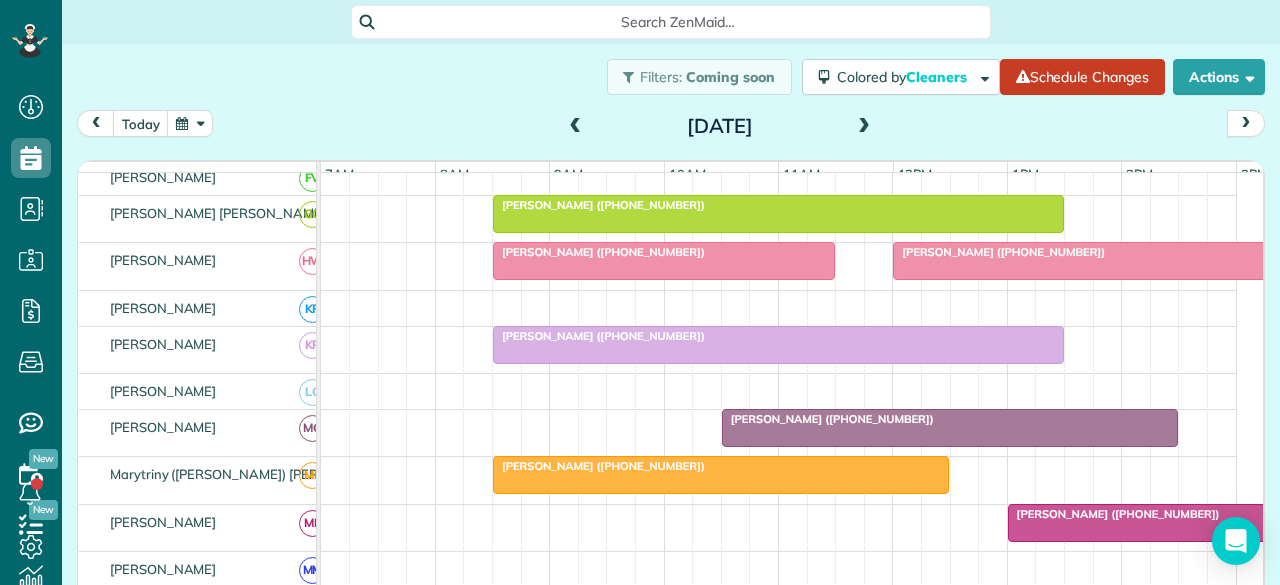 click at bounding box center (576, 127) 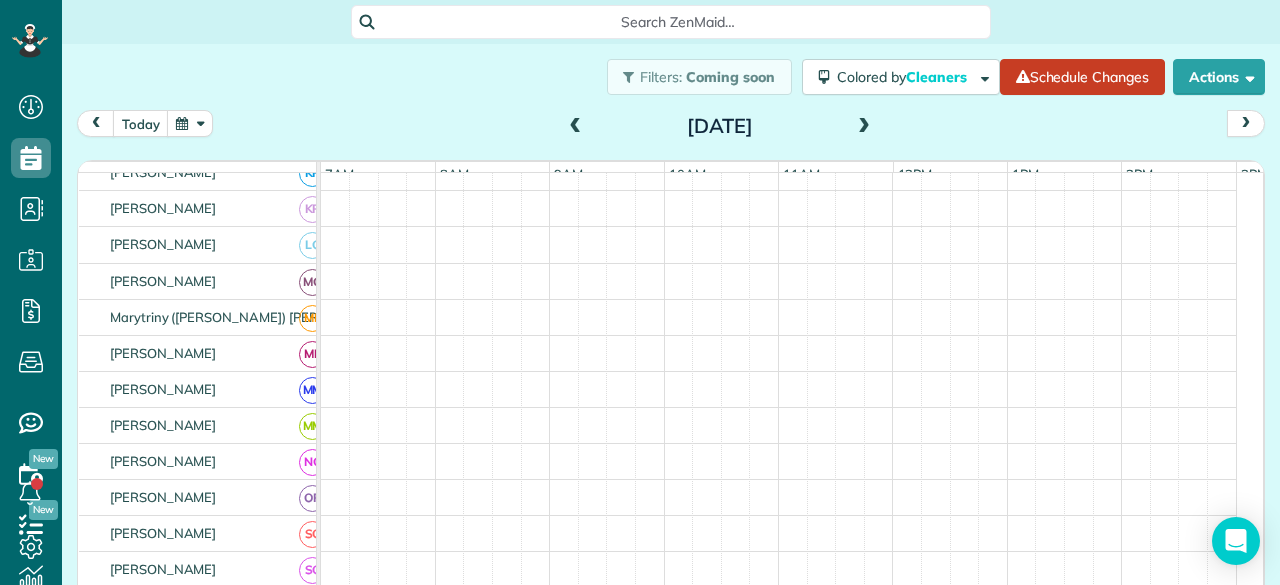 scroll, scrollTop: 632, scrollLeft: 0, axis: vertical 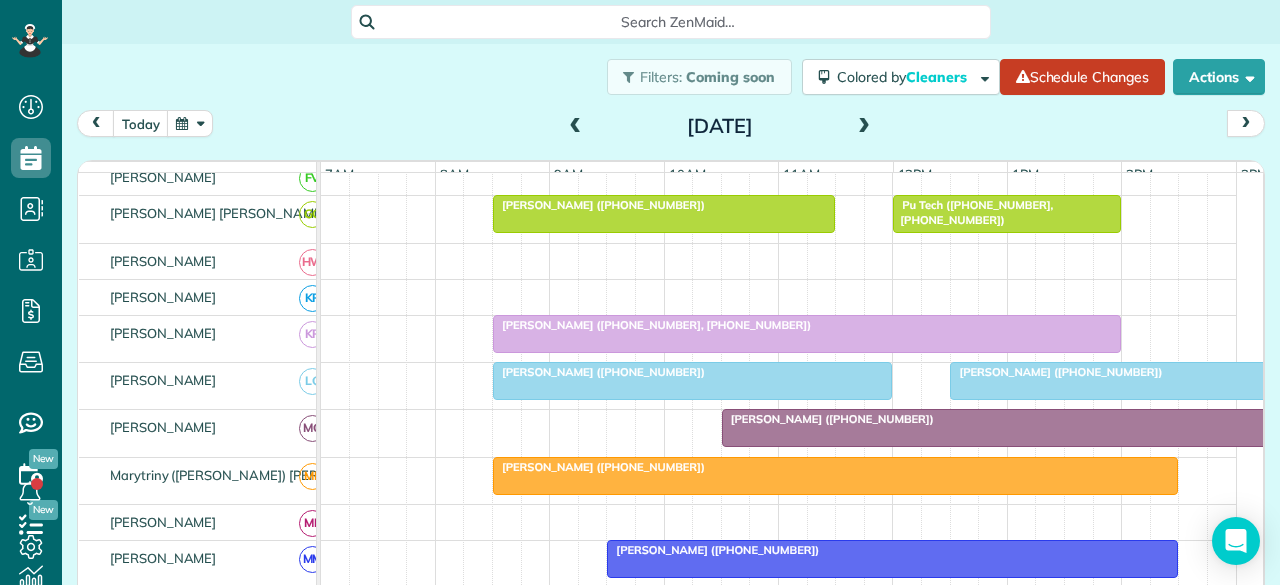 click at bounding box center (576, 127) 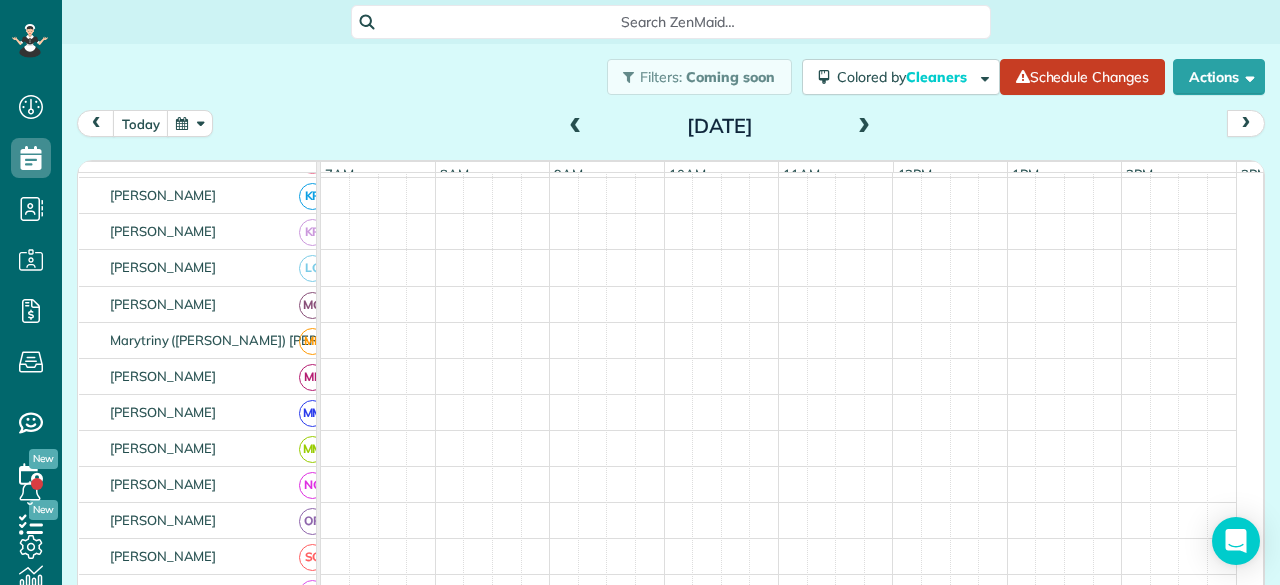 scroll, scrollTop: 632, scrollLeft: 0, axis: vertical 